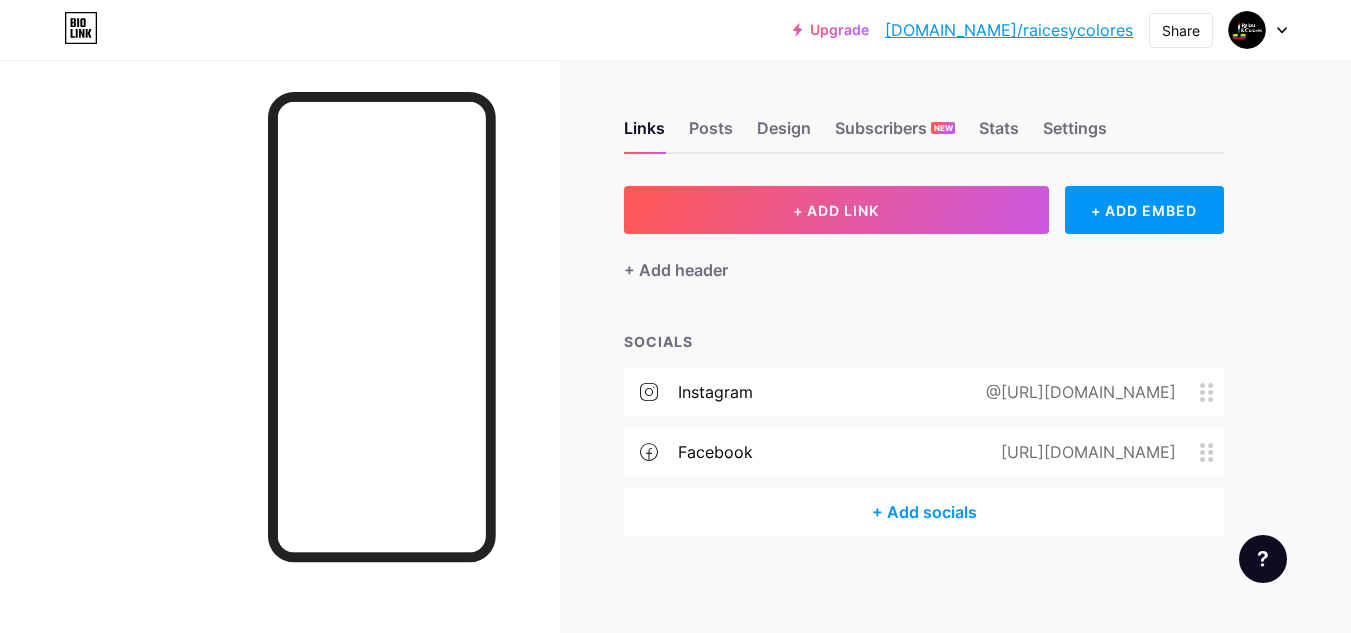 scroll, scrollTop: 0, scrollLeft: 0, axis: both 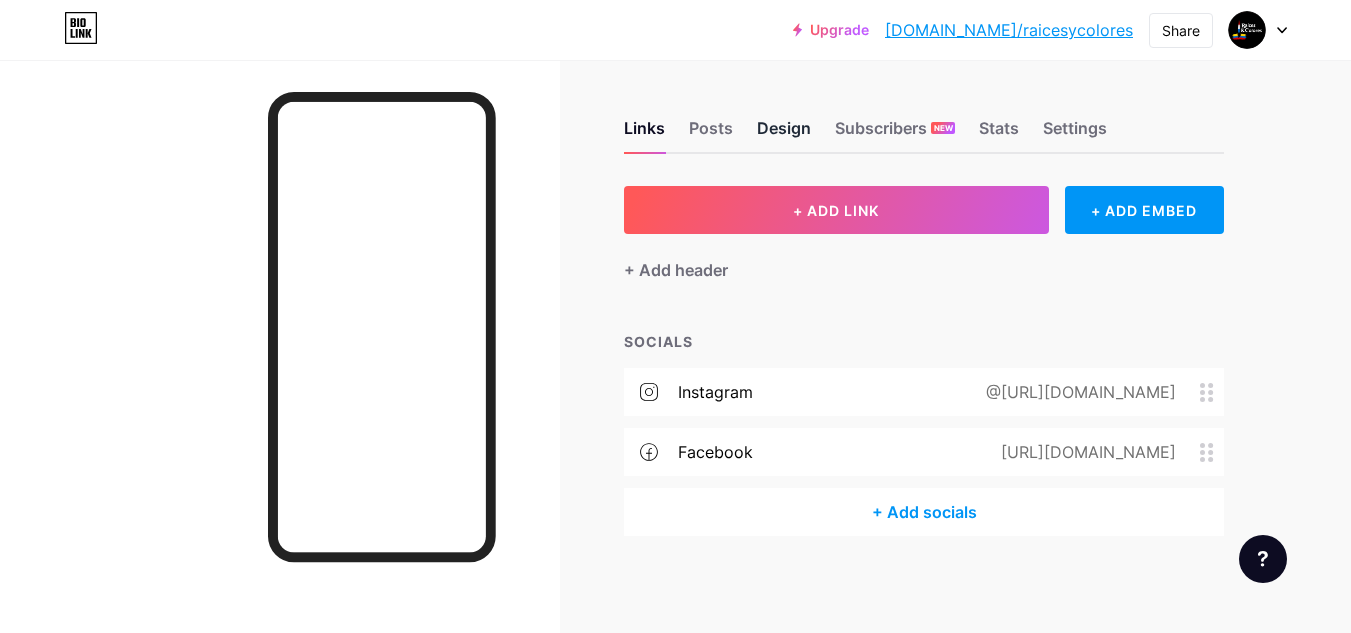 click on "Design" at bounding box center [784, 134] 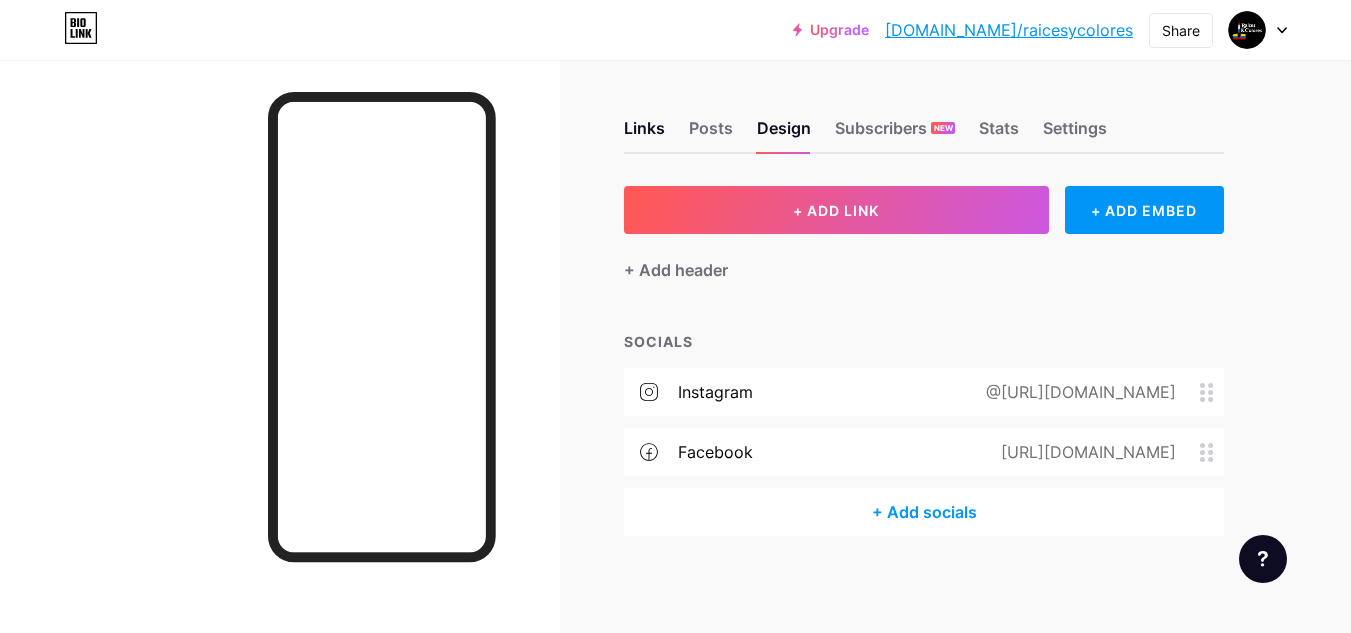 scroll, scrollTop: 2, scrollLeft: 0, axis: vertical 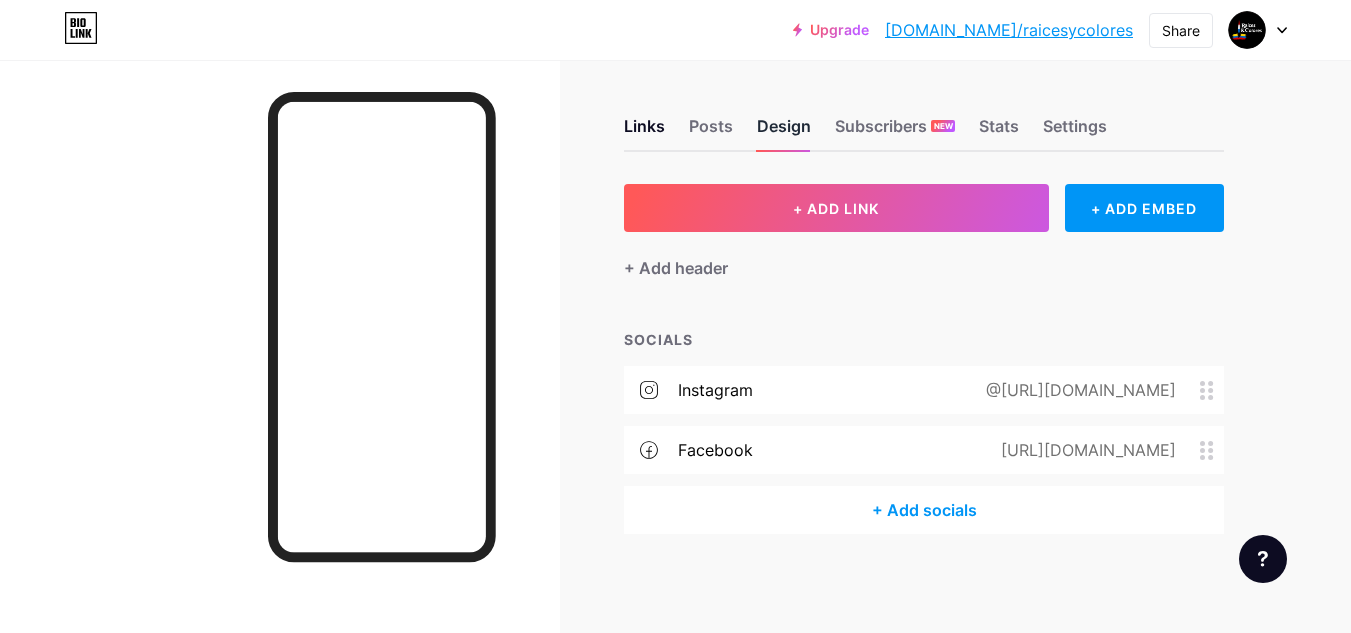 click on "Design" at bounding box center (784, 132) 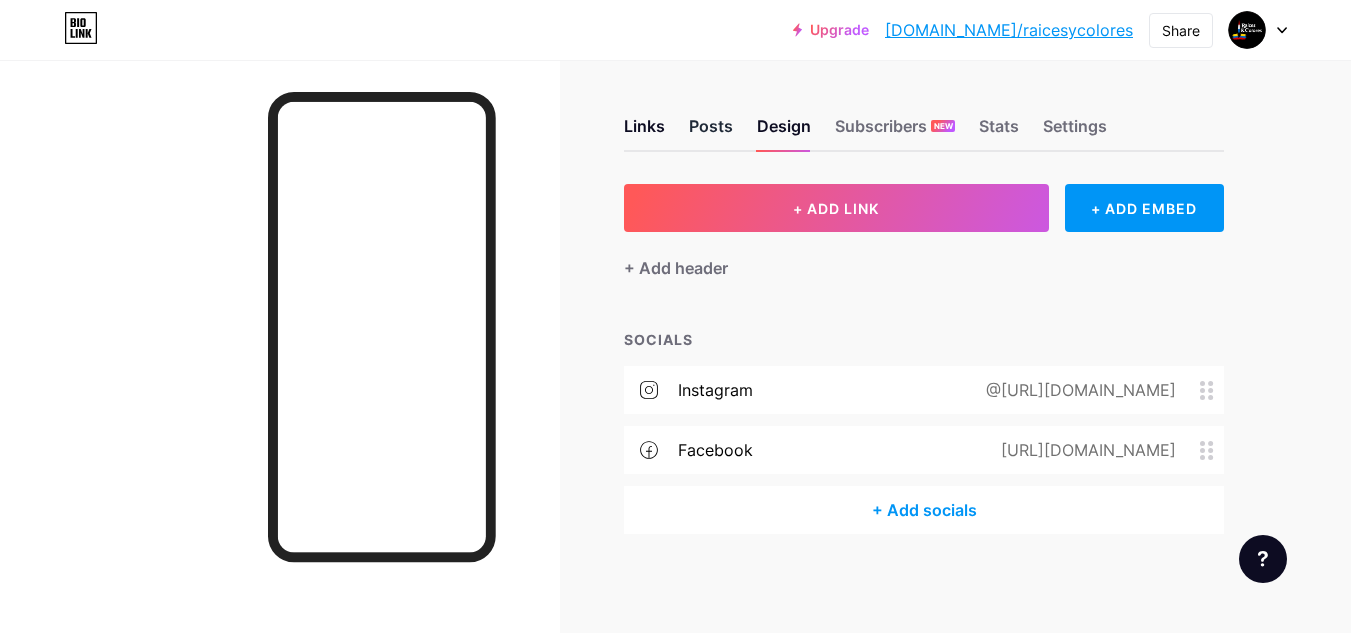 click on "Posts" at bounding box center (711, 132) 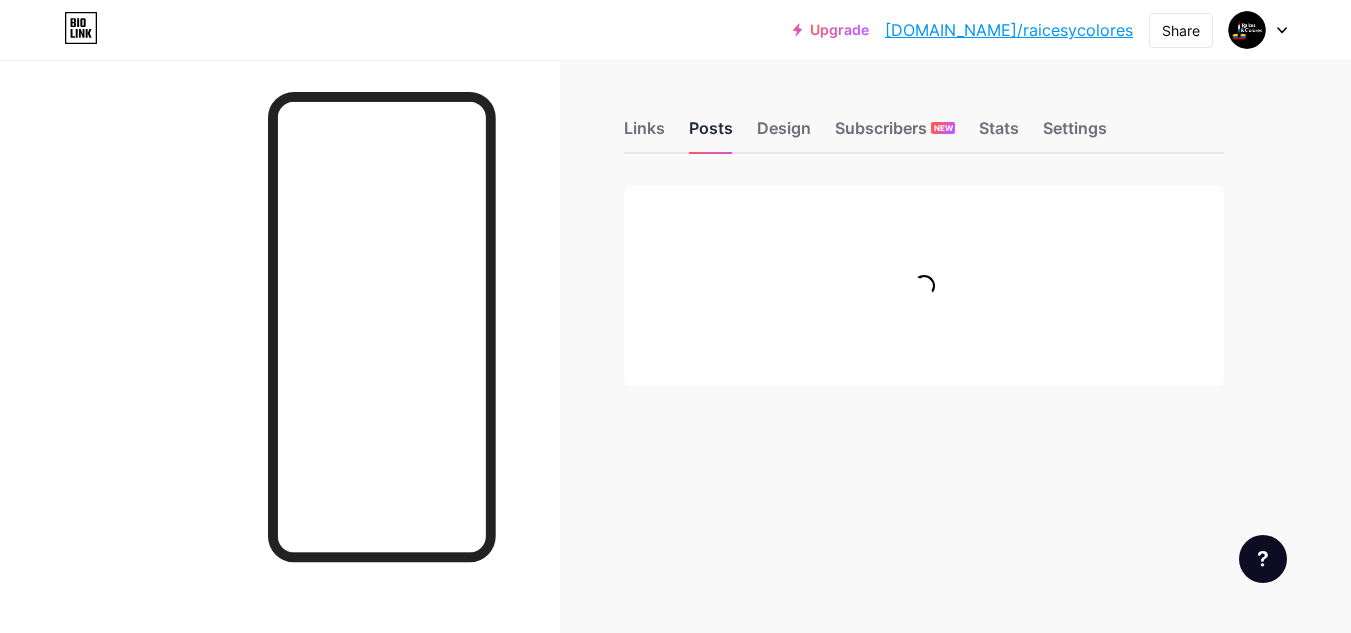 scroll, scrollTop: 0, scrollLeft: 0, axis: both 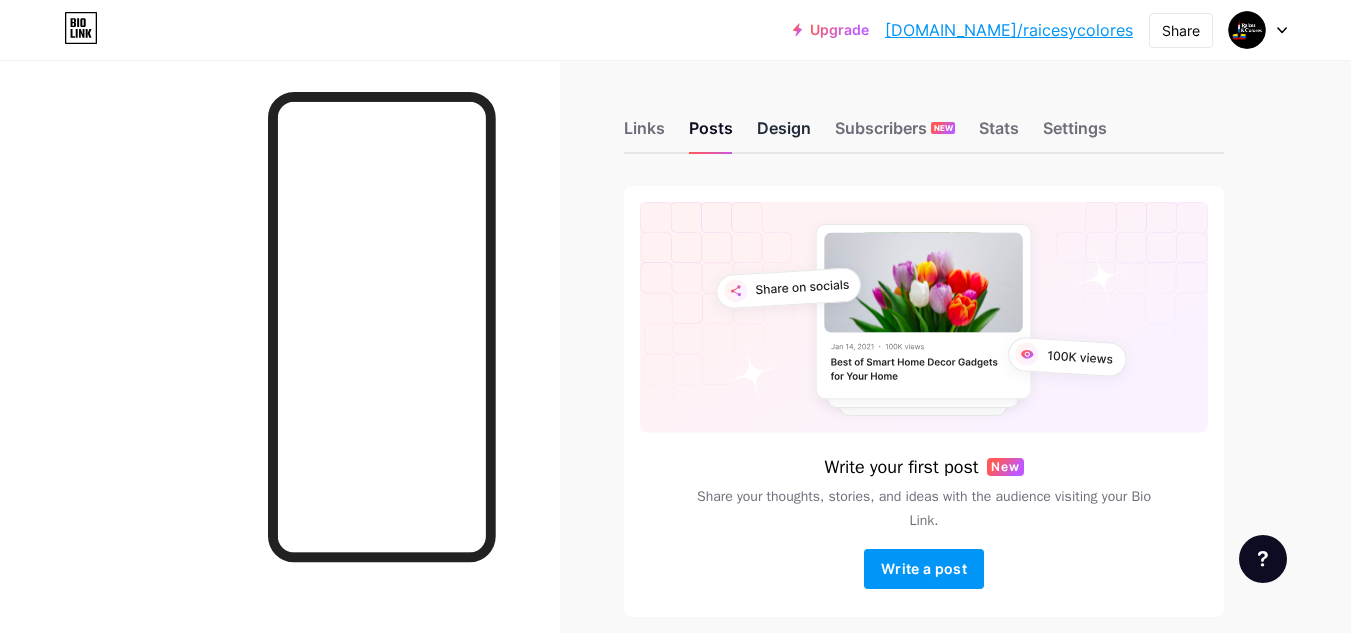 click on "Design" at bounding box center [784, 134] 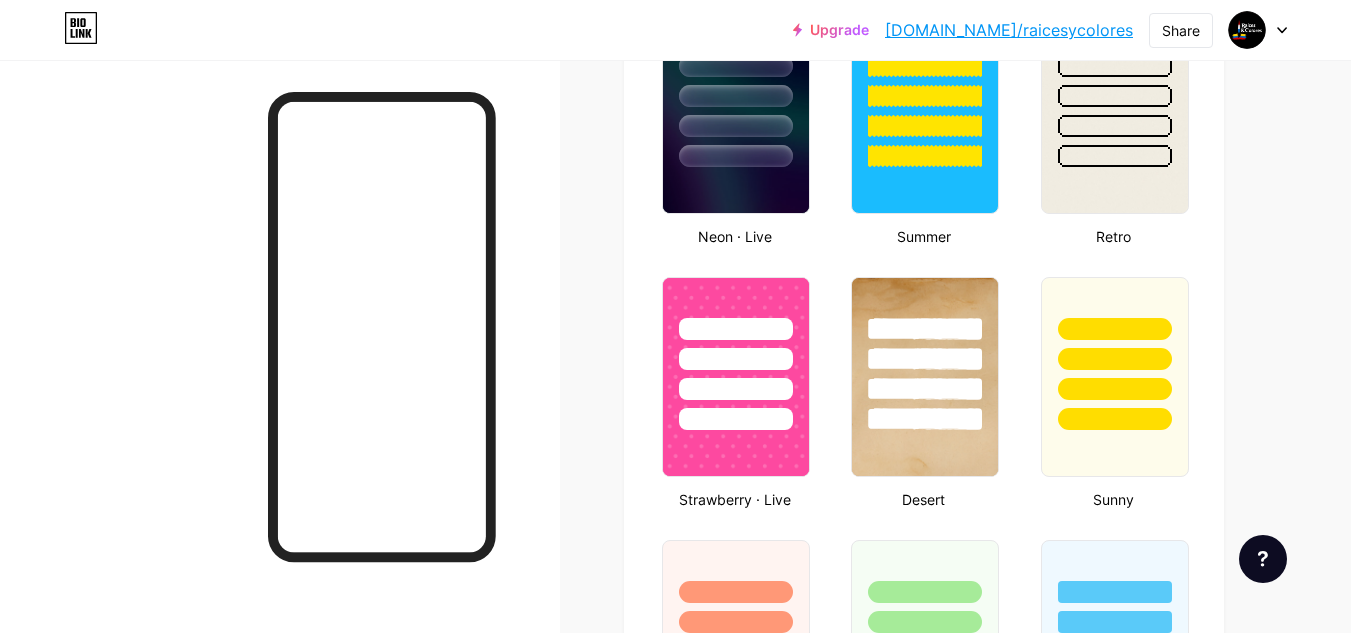 scroll, scrollTop: 1290, scrollLeft: 0, axis: vertical 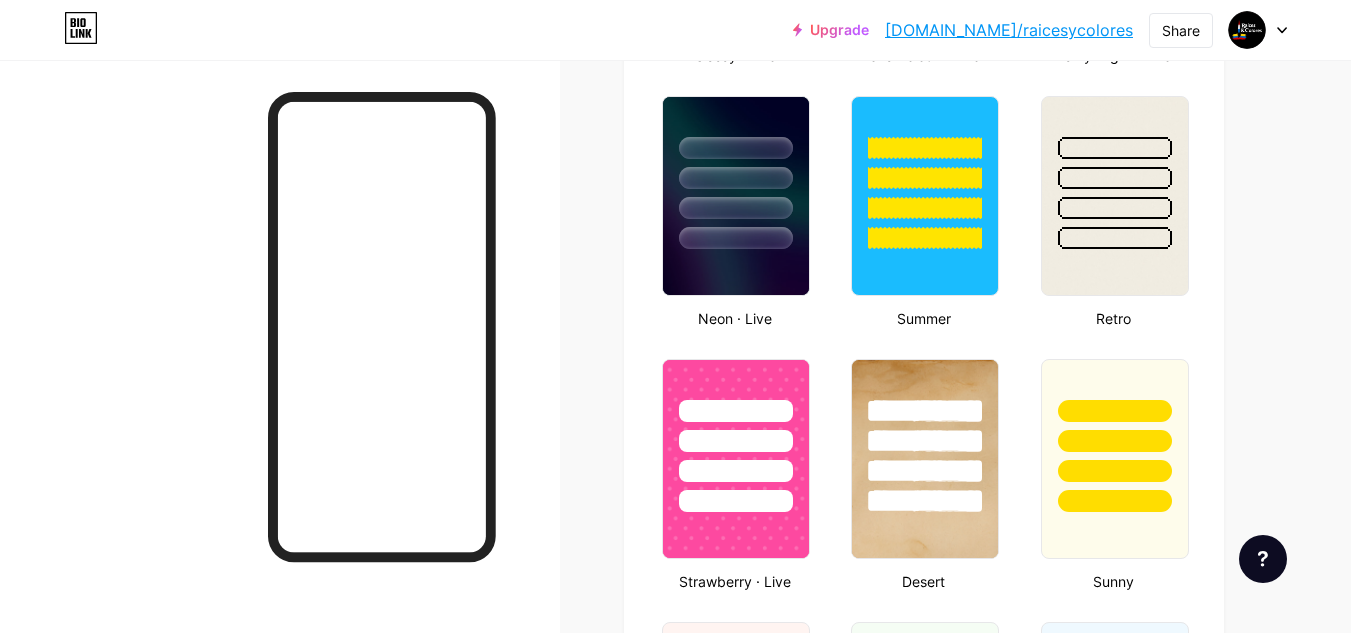 drag, startPoint x: 1350, startPoint y: 298, endPoint x: 1365, endPoint y: 293, distance: 15.811388 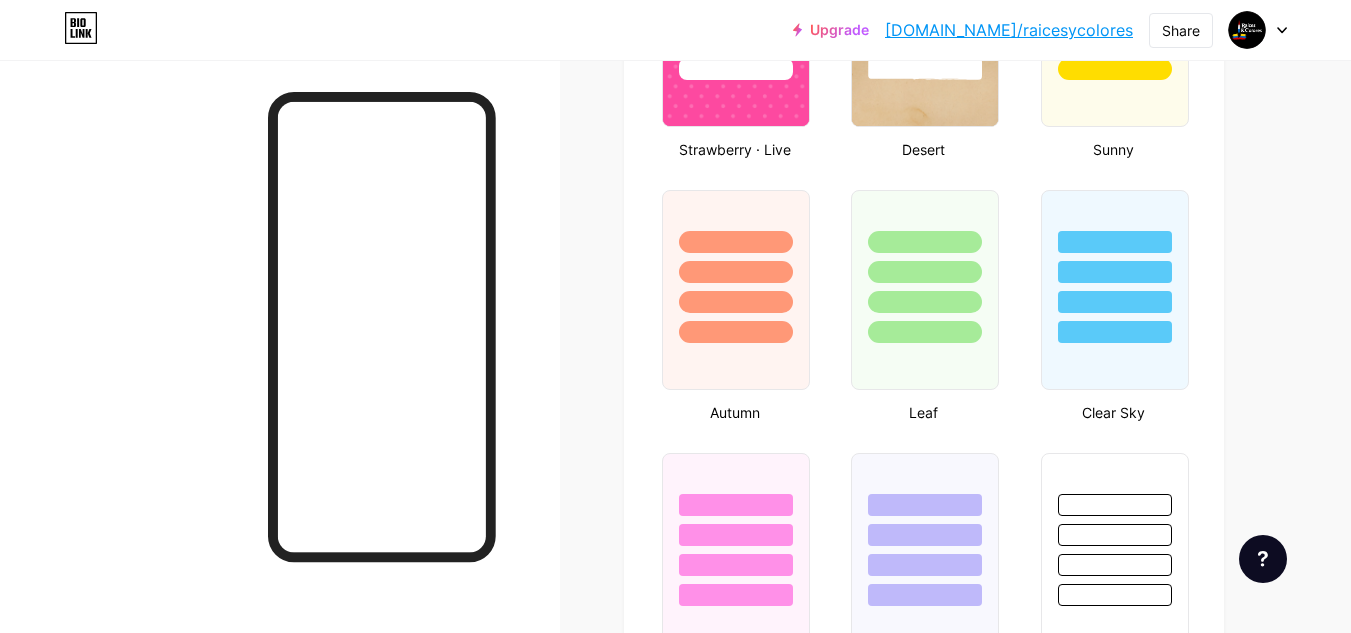 scroll, scrollTop: 1978, scrollLeft: 0, axis: vertical 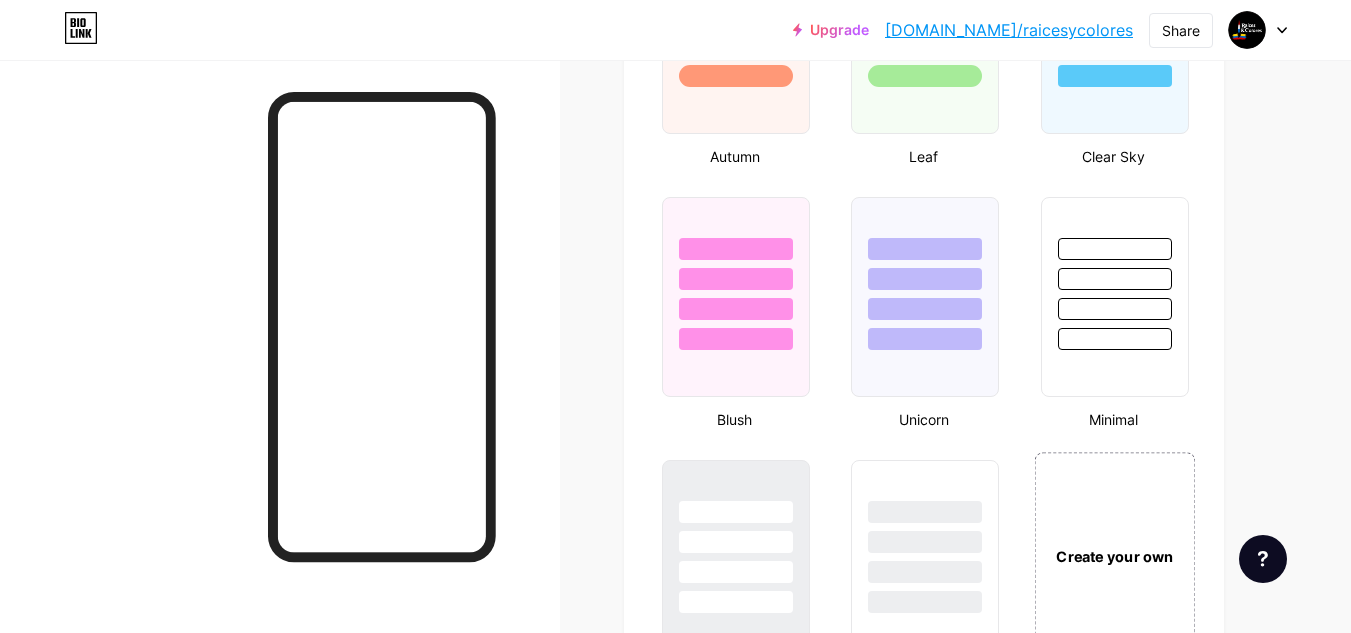 click on "Create your own" at bounding box center (1114, 555) 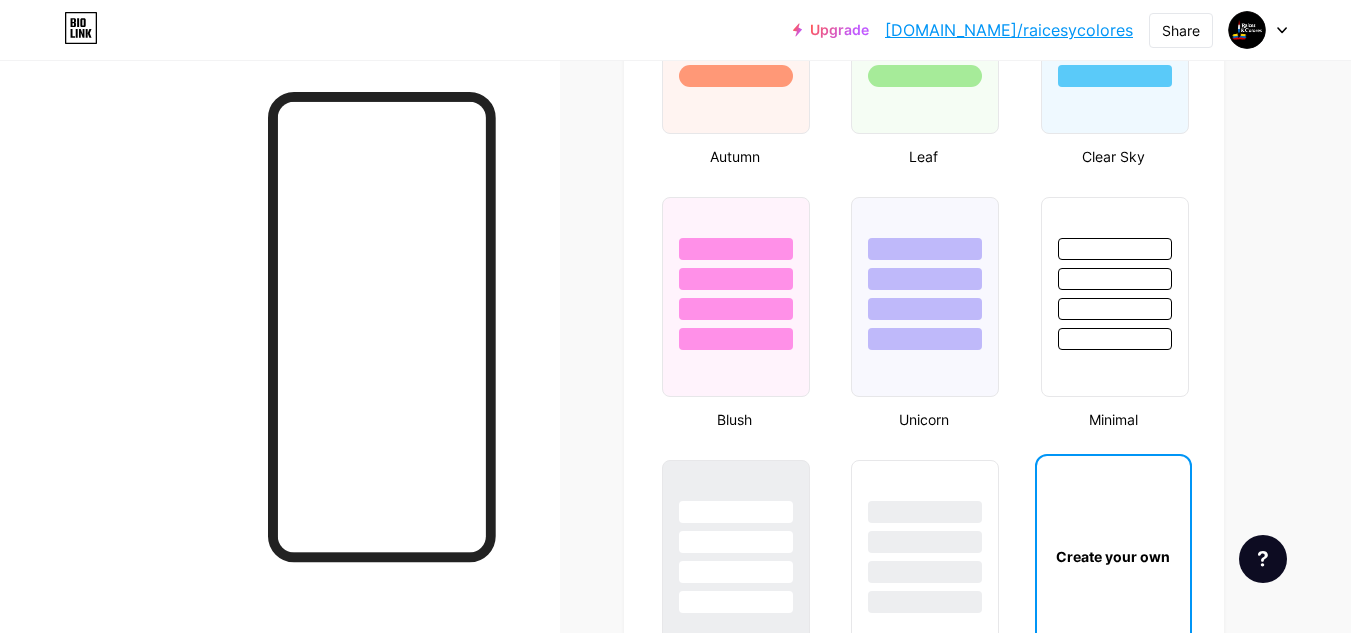 click on "Create your own" at bounding box center [1113, 556] 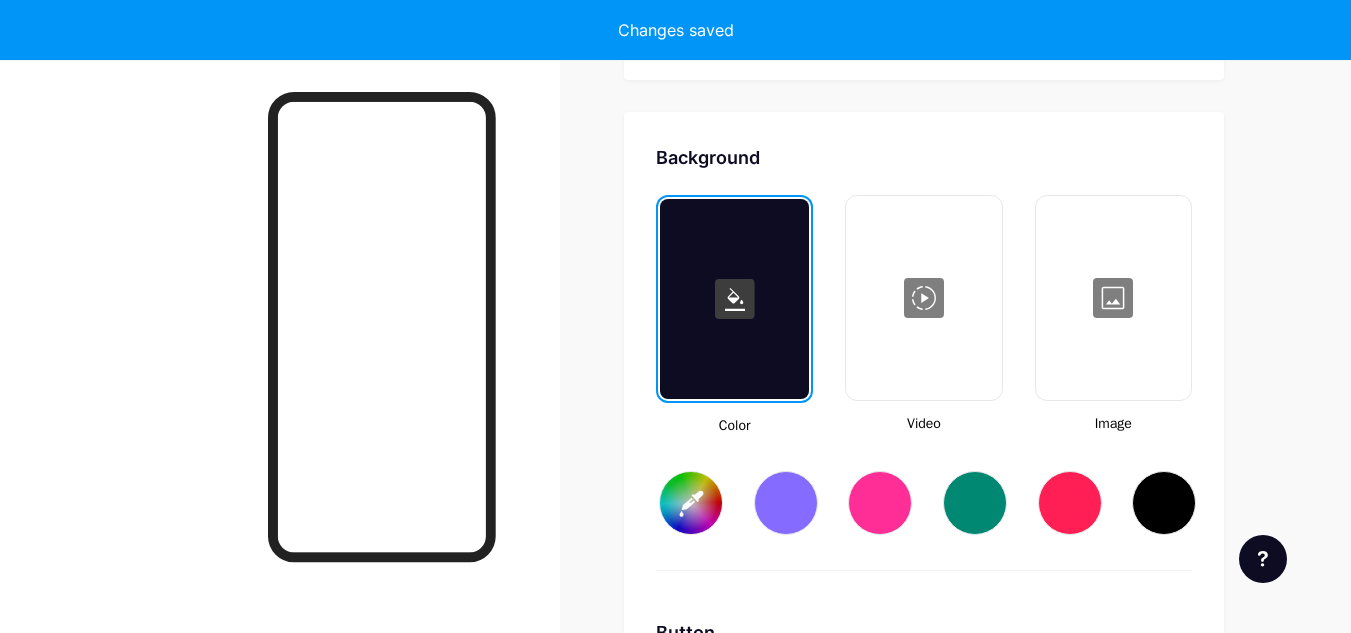 scroll, scrollTop: 2655, scrollLeft: 0, axis: vertical 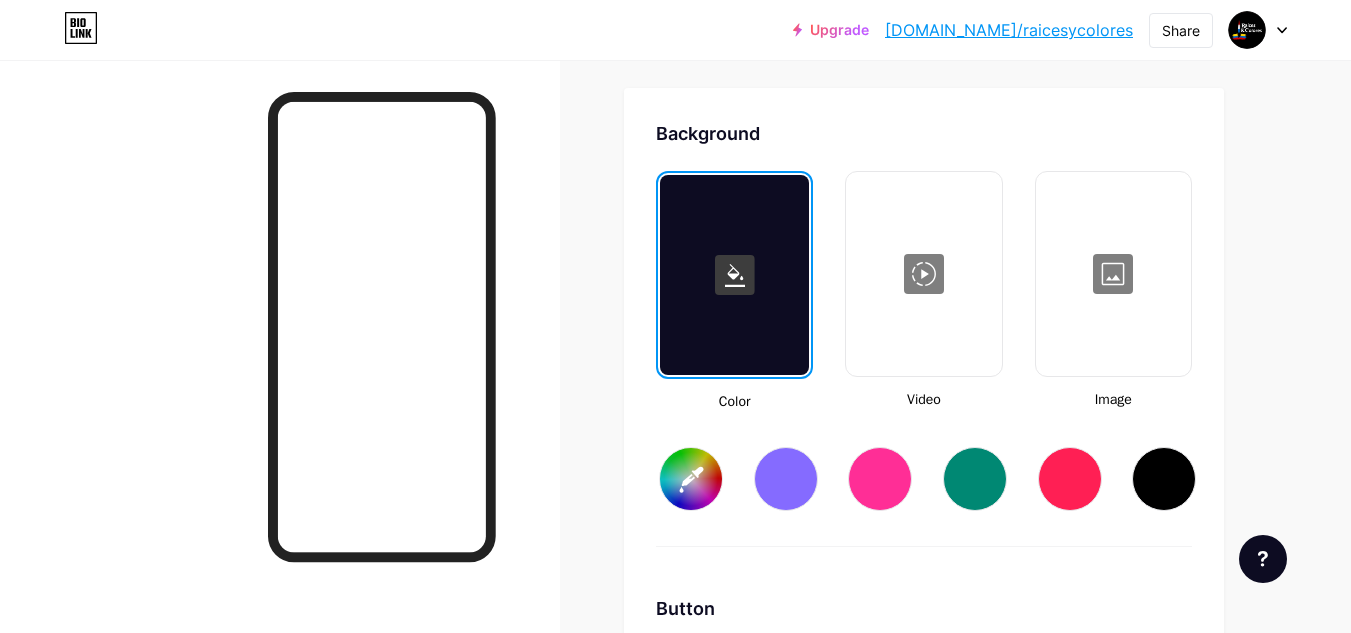 click at bounding box center [1113, 274] 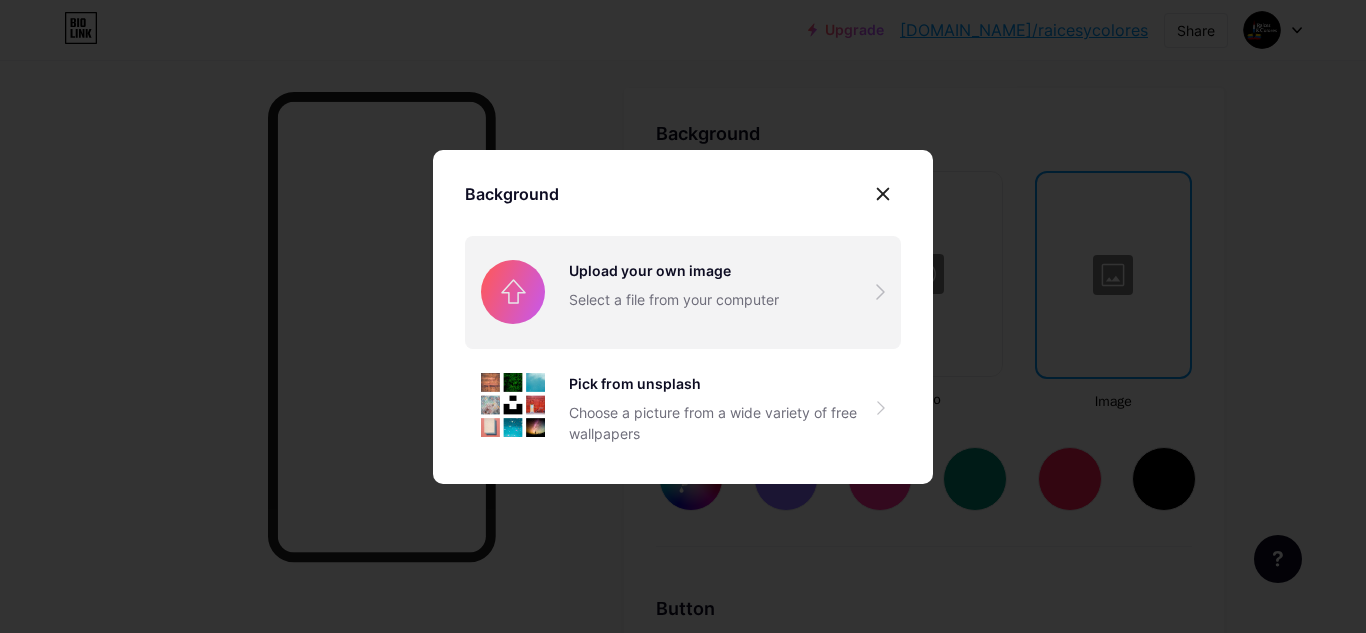 click at bounding box center (683, 292) 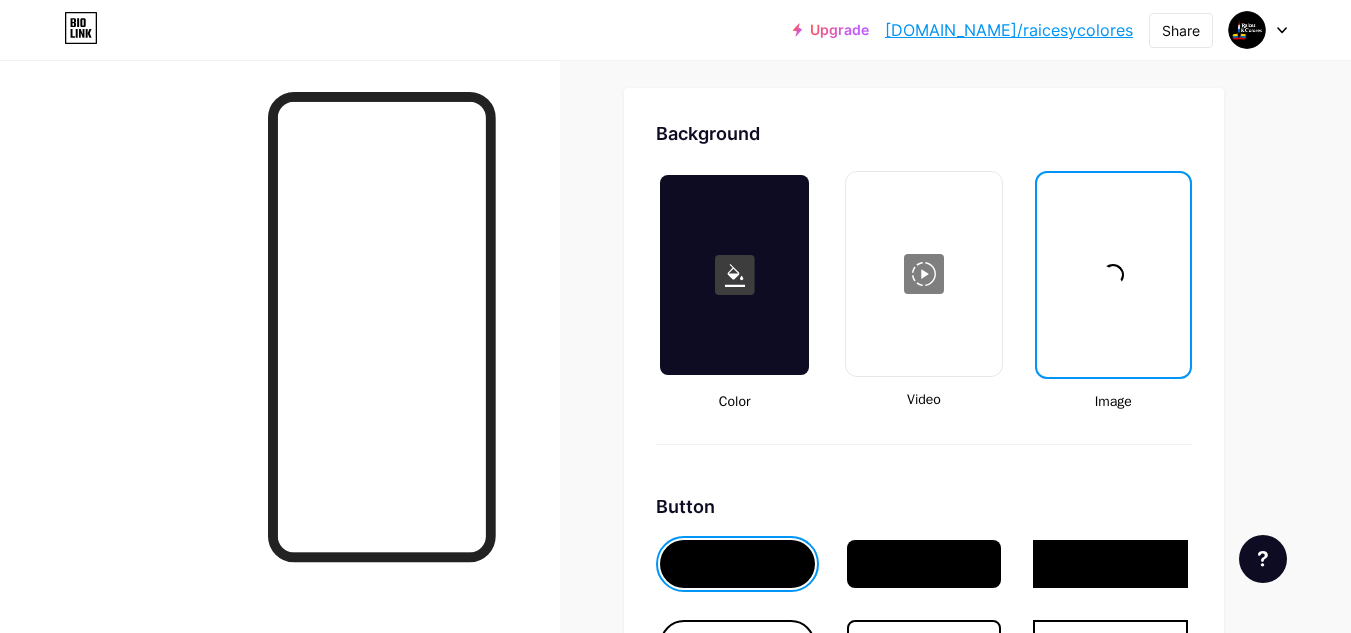 type on "#000000" 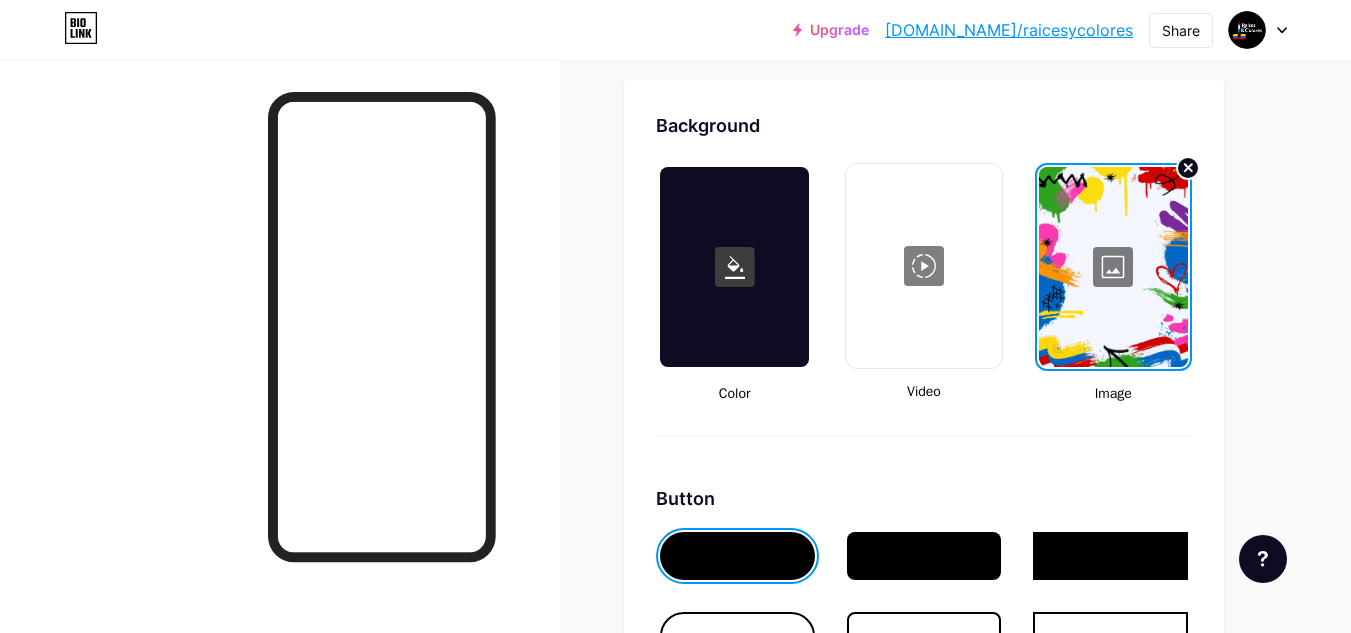 drag, startPoint x: 1333, startPoint y: 397, endPoint x: 1365, endPoint y: 402, distance: 32.38827 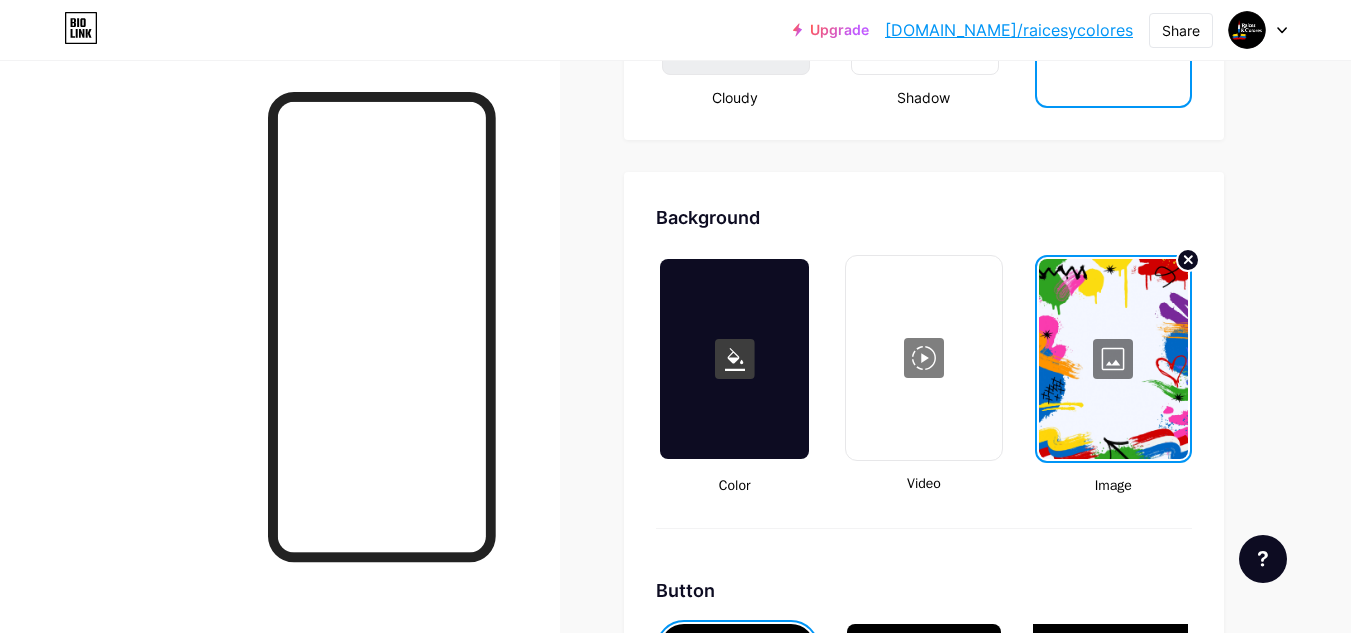 scroll, scrollTop: 2586, scrollLeft: 0, axis: vertical 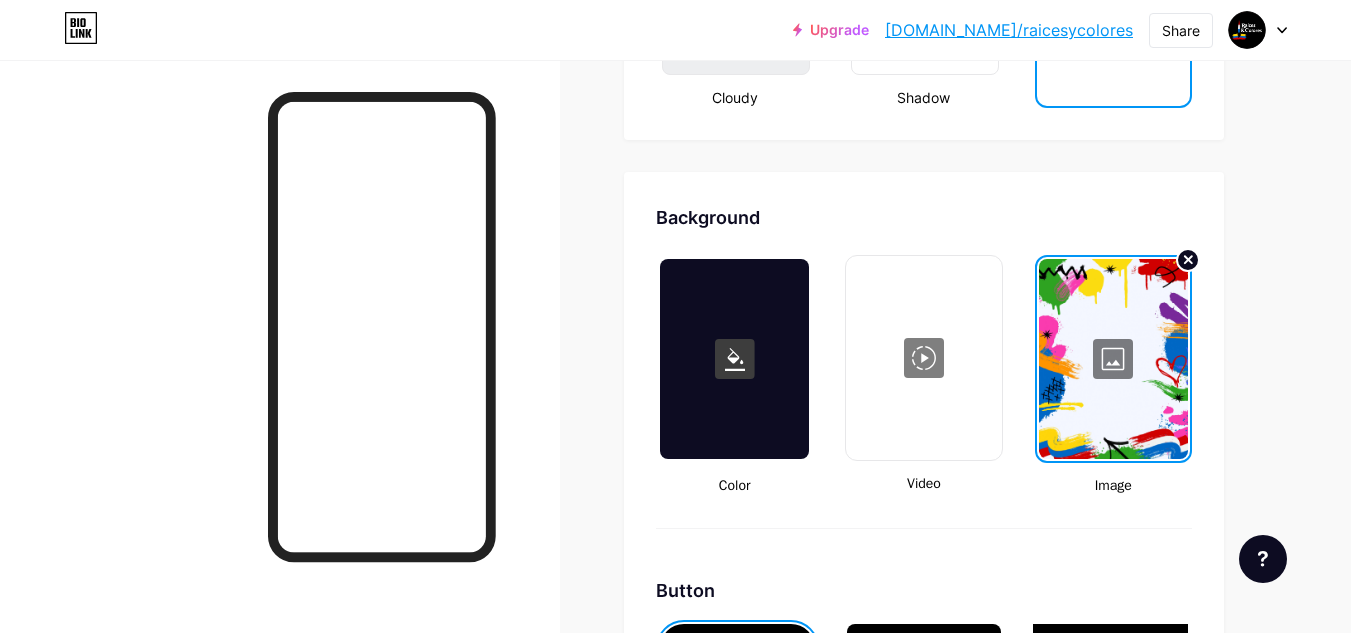 click at bounding box center [1113, 359] 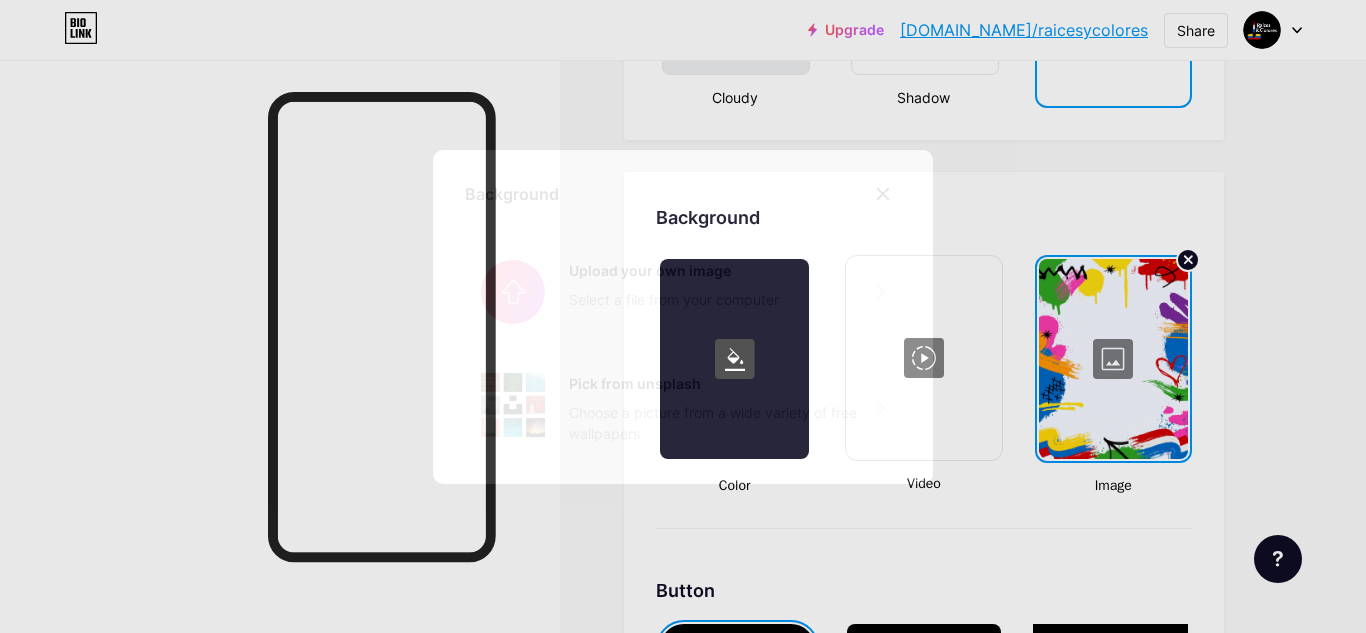 click on "Background           Upload your own image   Select a file from your computer       Pick from unsplash   Choose a picture from a wide variety of
free wallpapers" at bounding box center (683, 317) 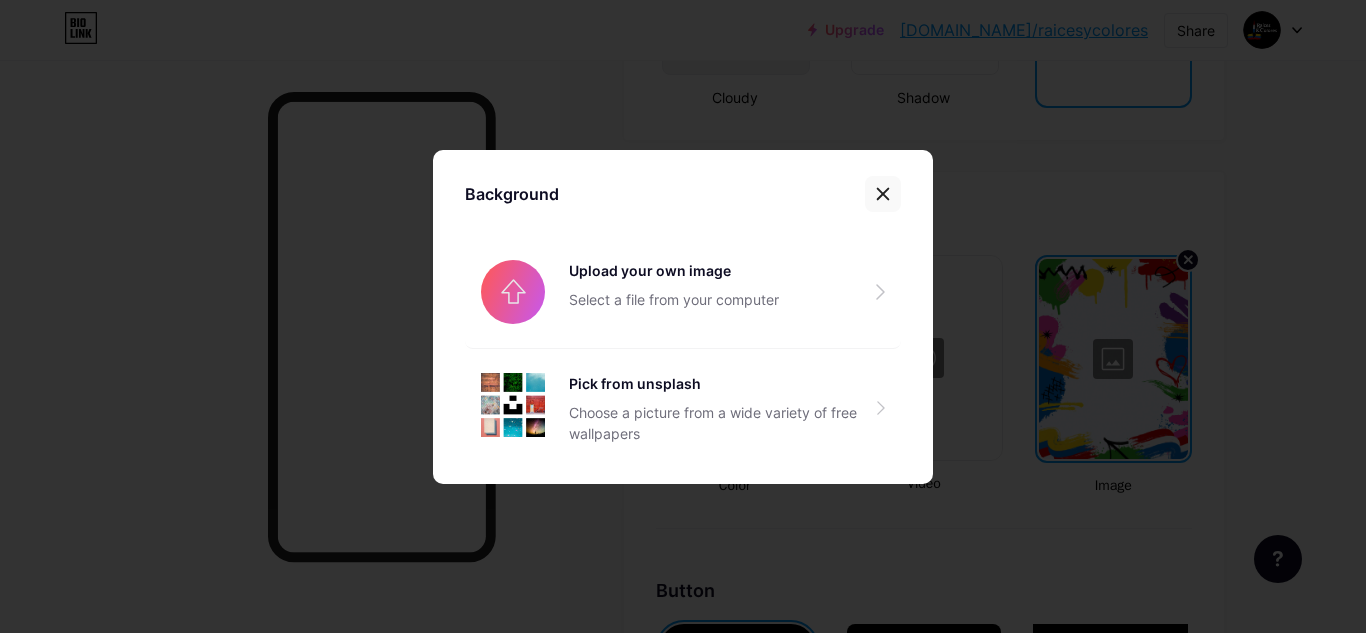 click 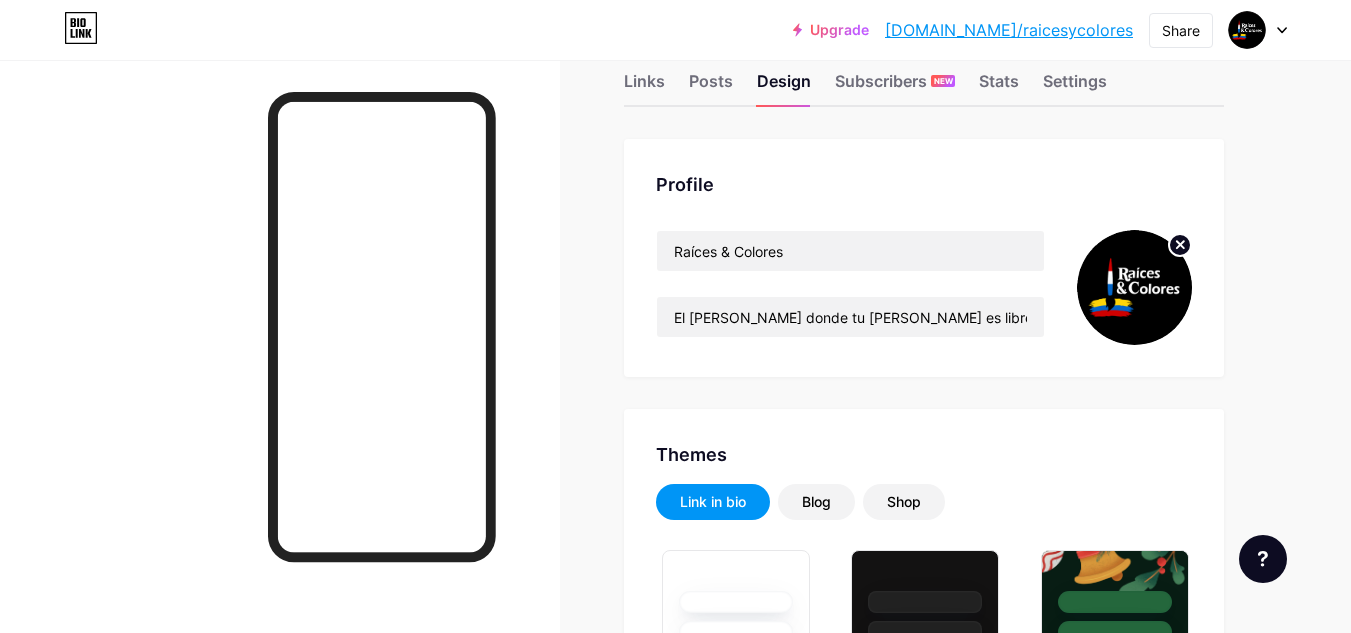 scroll, scrollTop: 0, scrollLeft: 0, axis: both 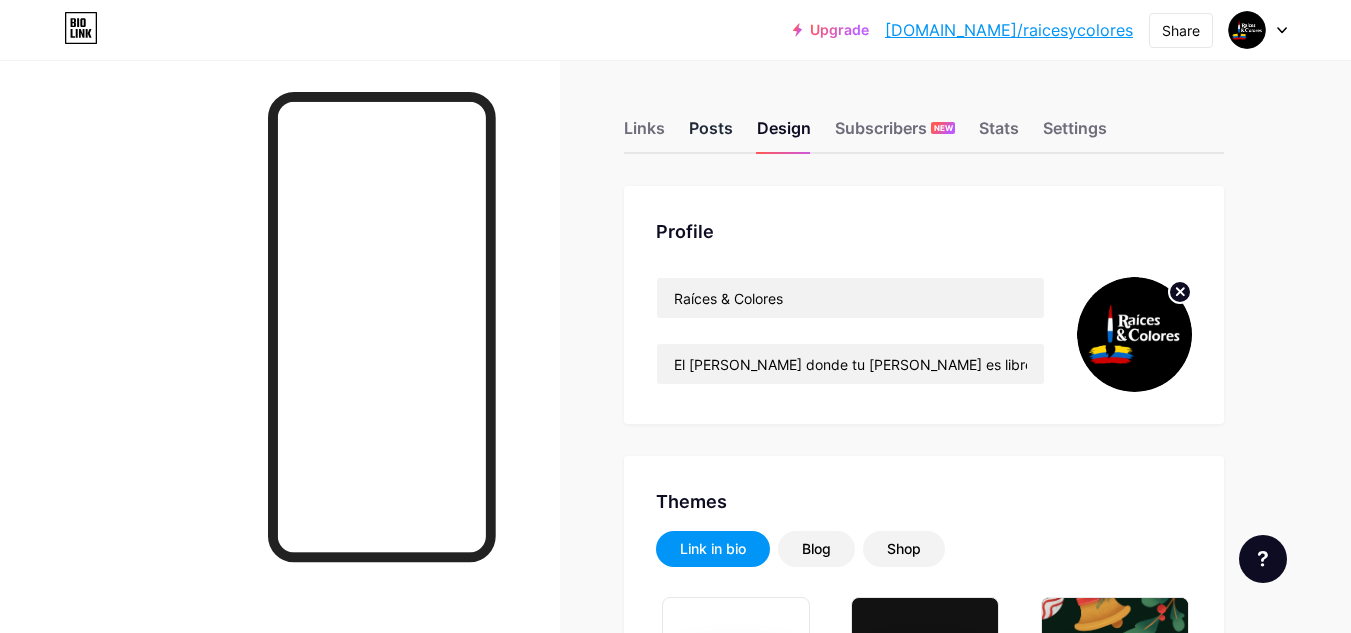 click on "Posts" at bounding box center [711, 134] 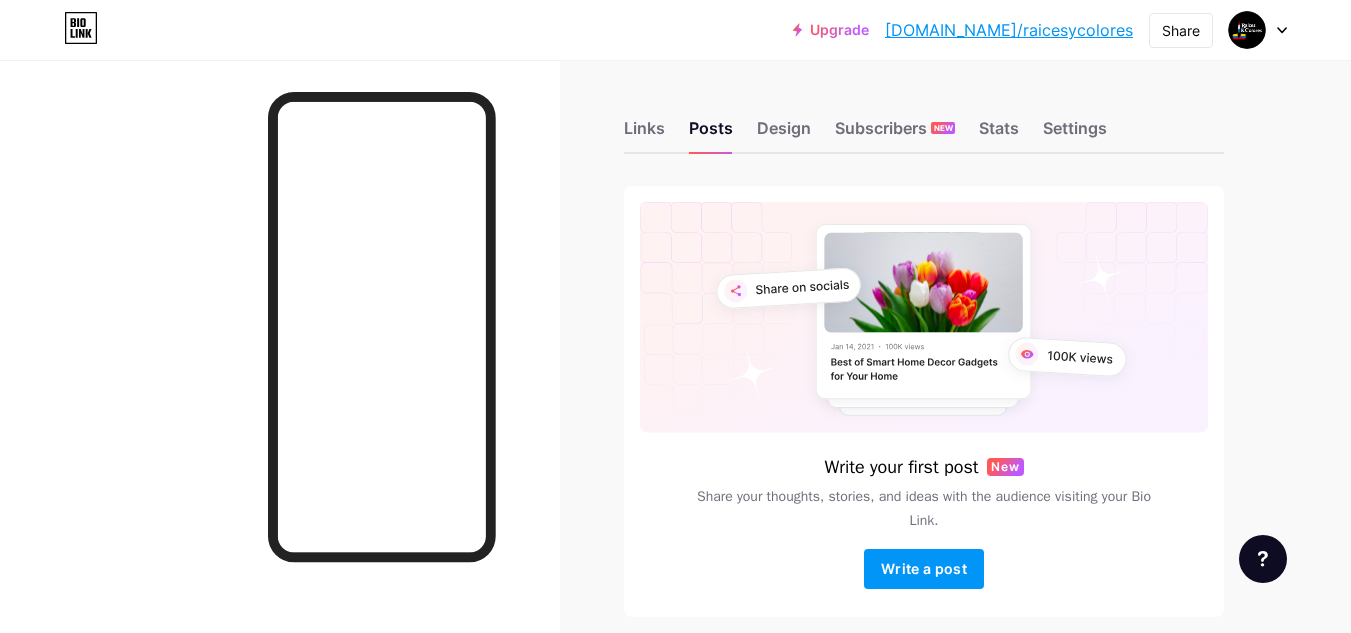 click on "Links
Posts
Design
Subscribers
NEW
Stats
Settings                                                                                                                                                                 Write your first post   New
Share your thoughts, stories, and ideas with the audience visiting your Bio Link.
Write a post                   Feature requests             Help center         Contact support" at bounding box center (654, 388) 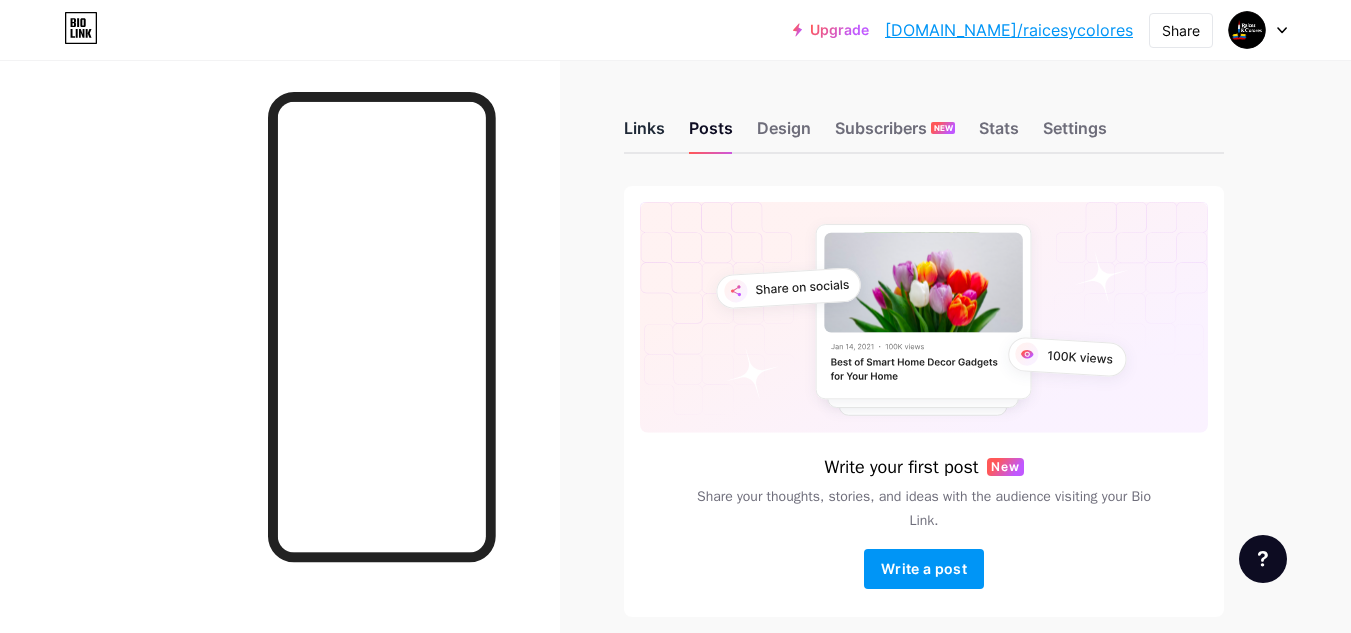 click on "Links" at bounding box center [644, 134] 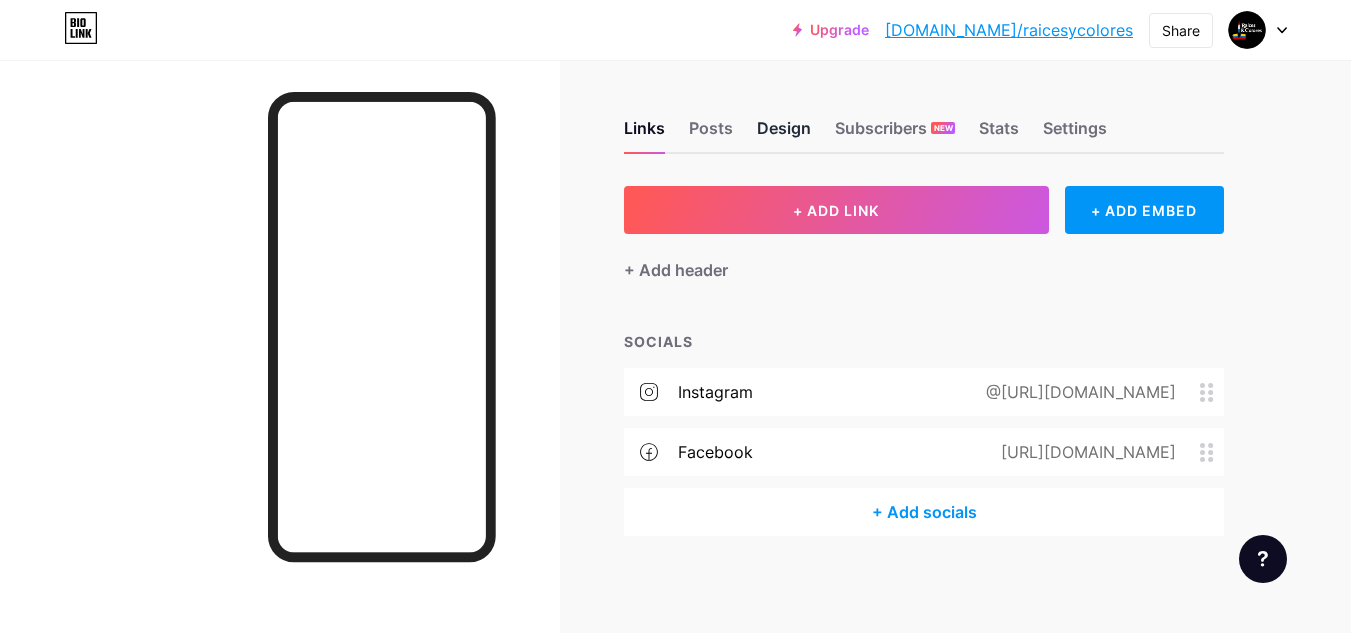 drag, startPoint x: 869, startPoint y: 111, endPoint x: 806, endPoint y: 149, distance: 73.57309 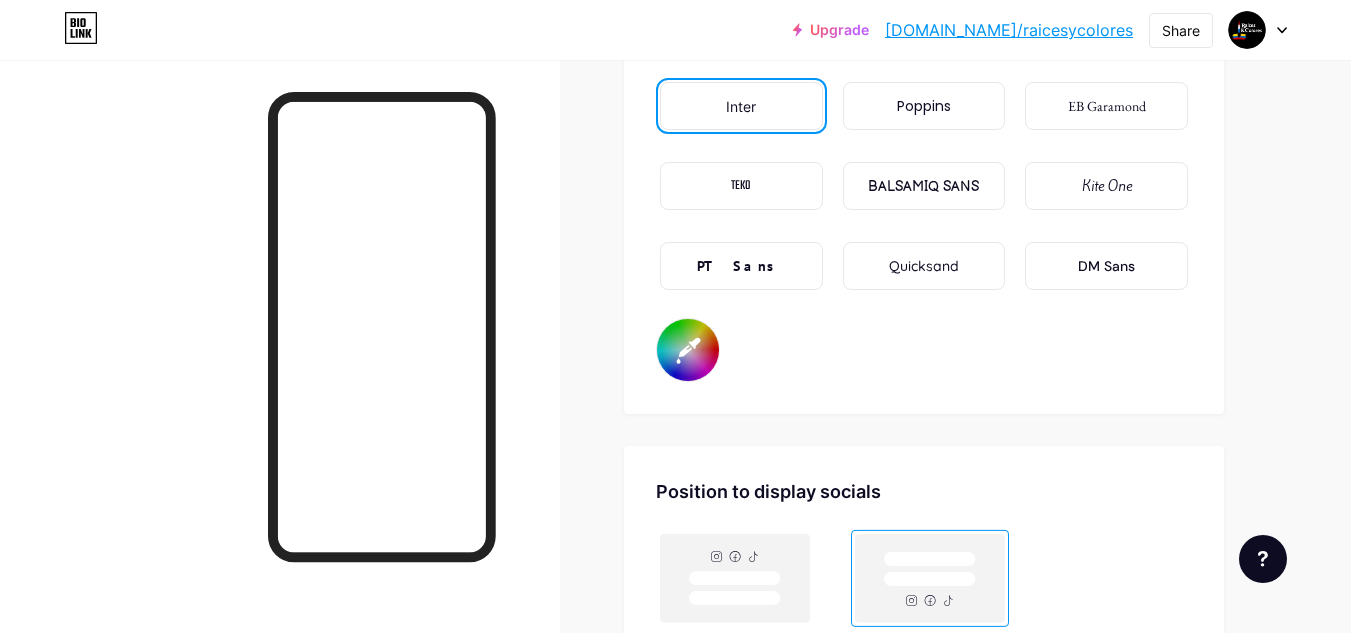 scroll, scrollTop: 3321, scrollLeft: 0, axis: vertical 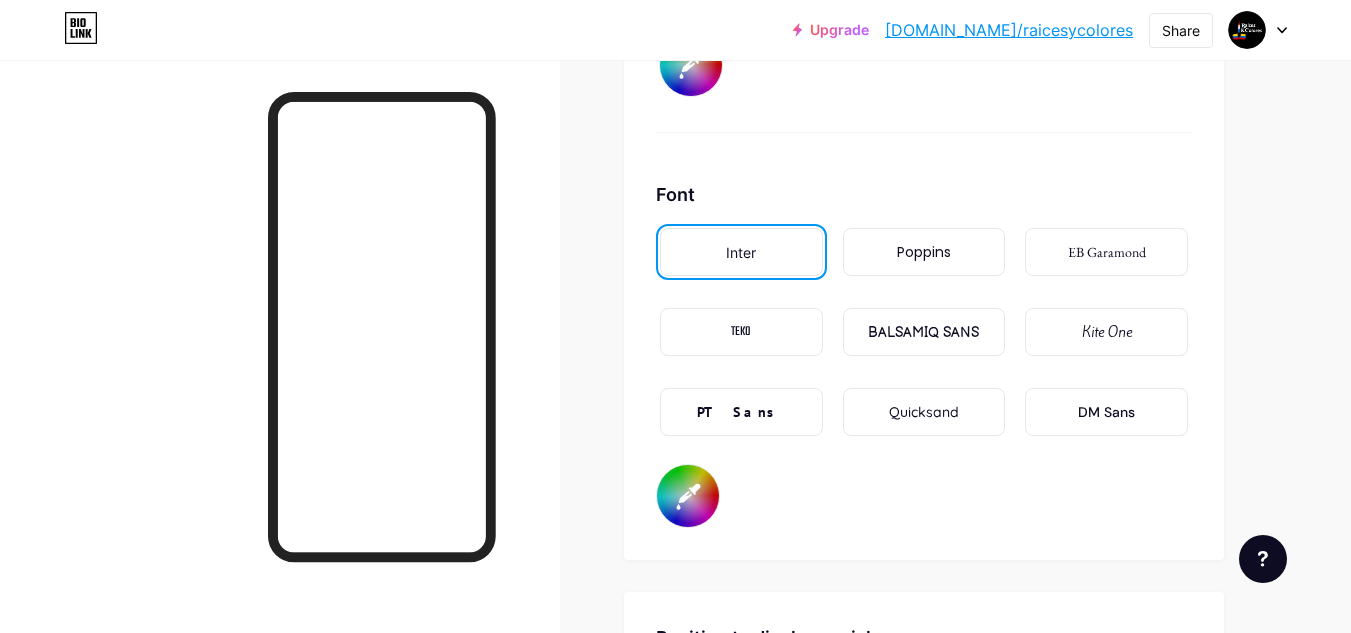 click on "#ffffff" at bounding box center [688, 496] 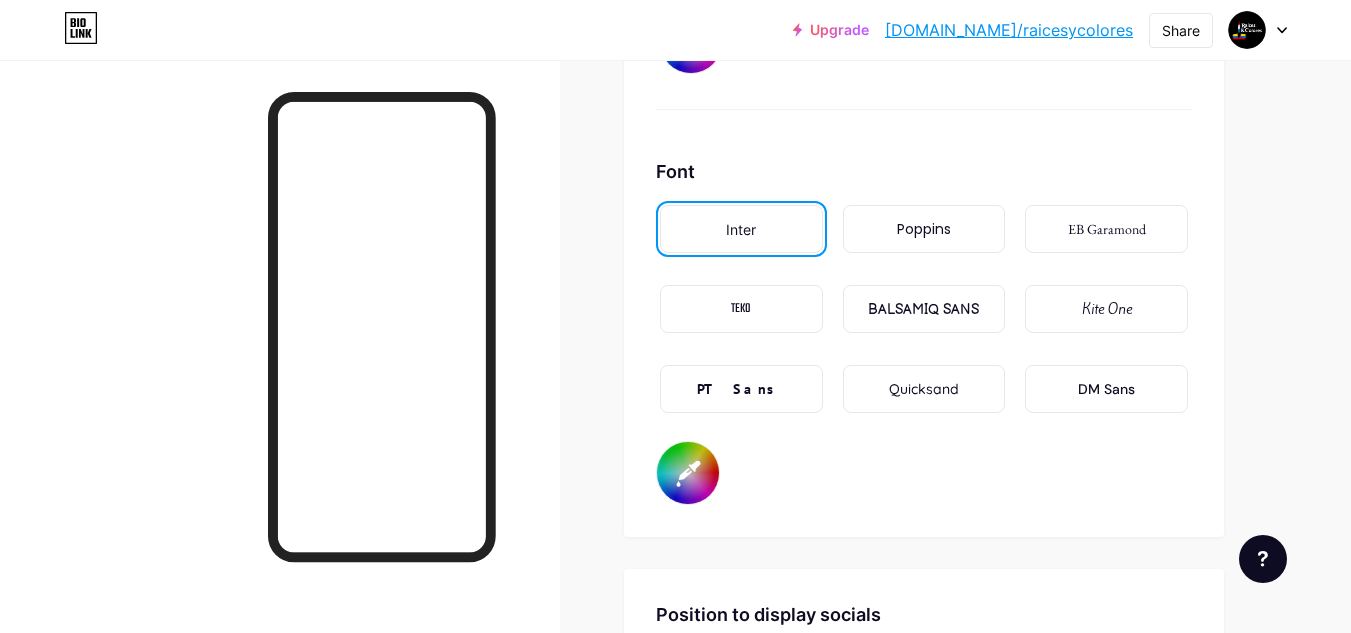 scroll, scrollTop: 3321, scrollLeft: 0, axis: vertical 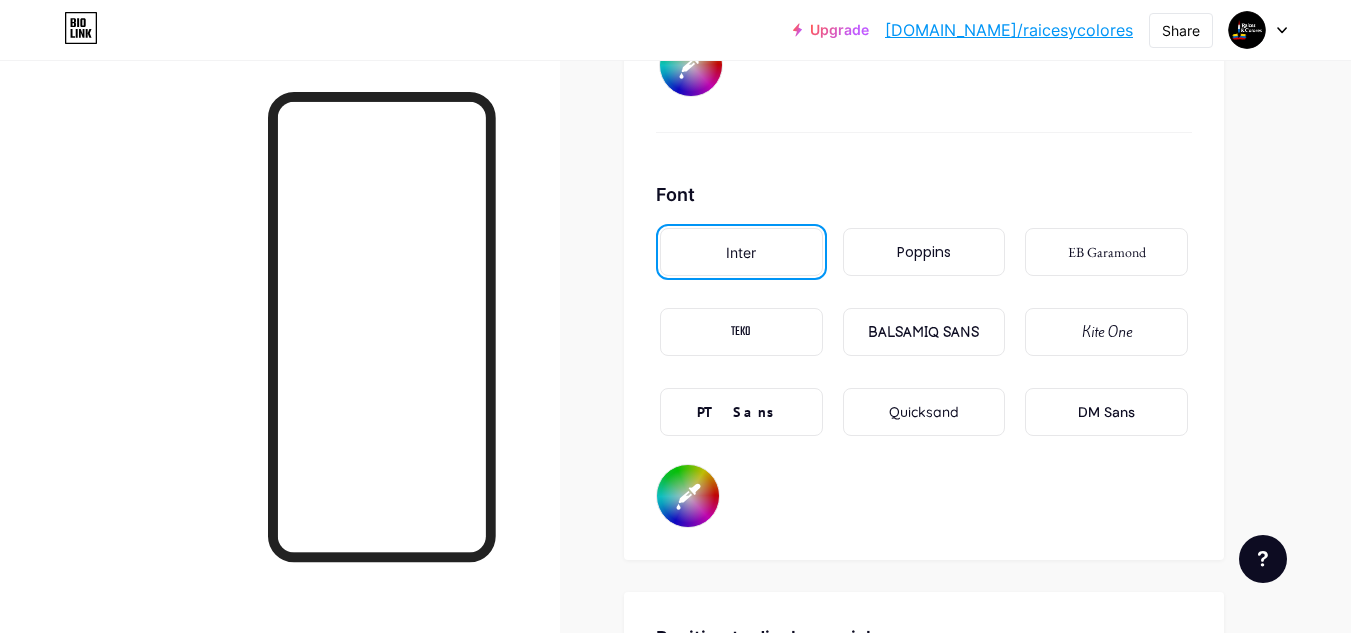 click on "Poppins" at bounding box center (924, 252) 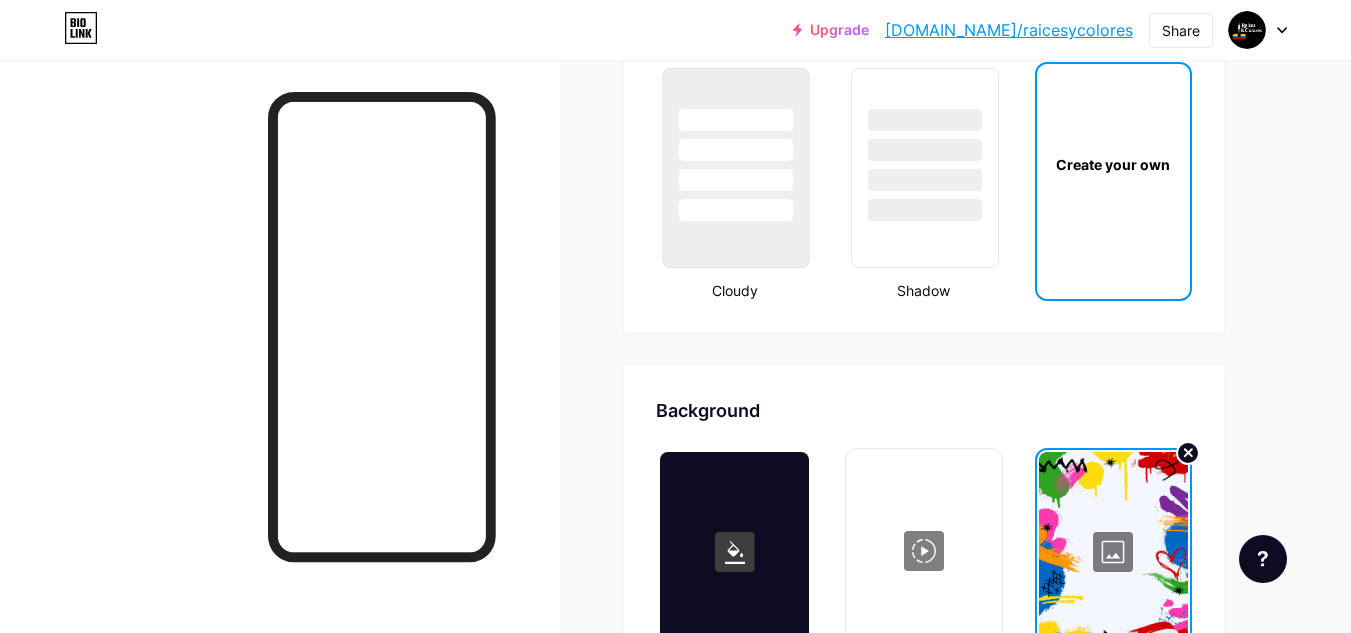 scroll, scrollTop: 2393, scrollLeft: 0, axis: vertical 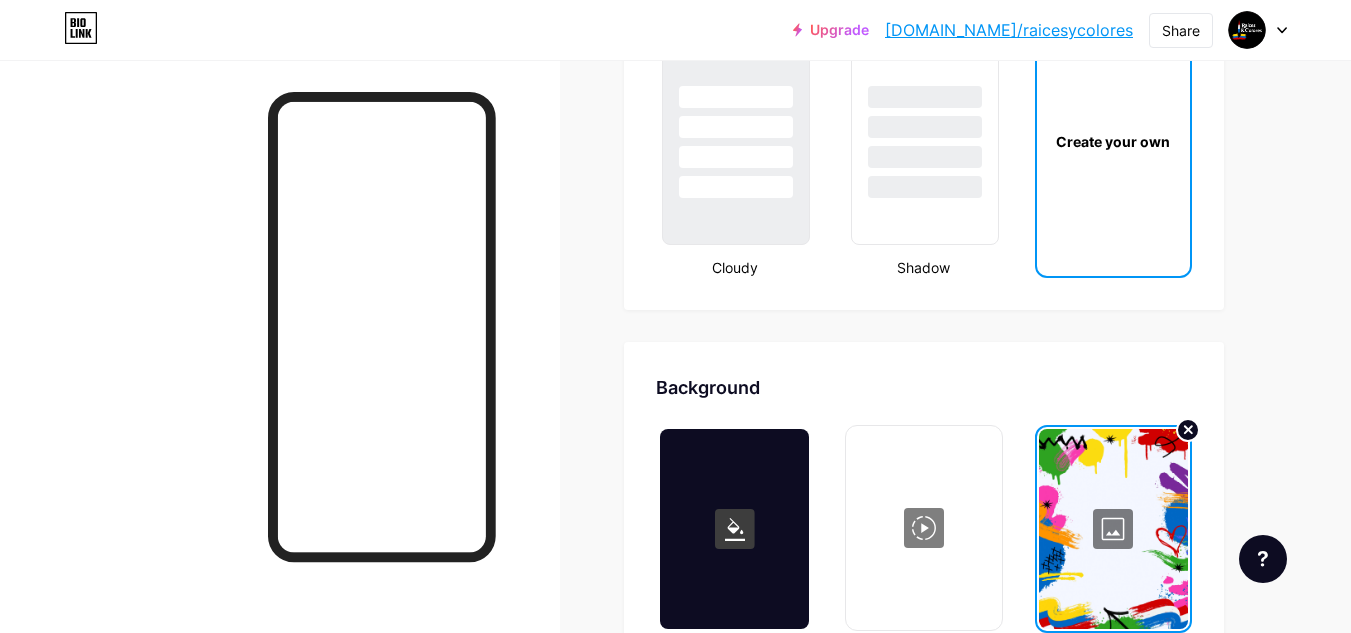 click at bounding box center (1113, 529) 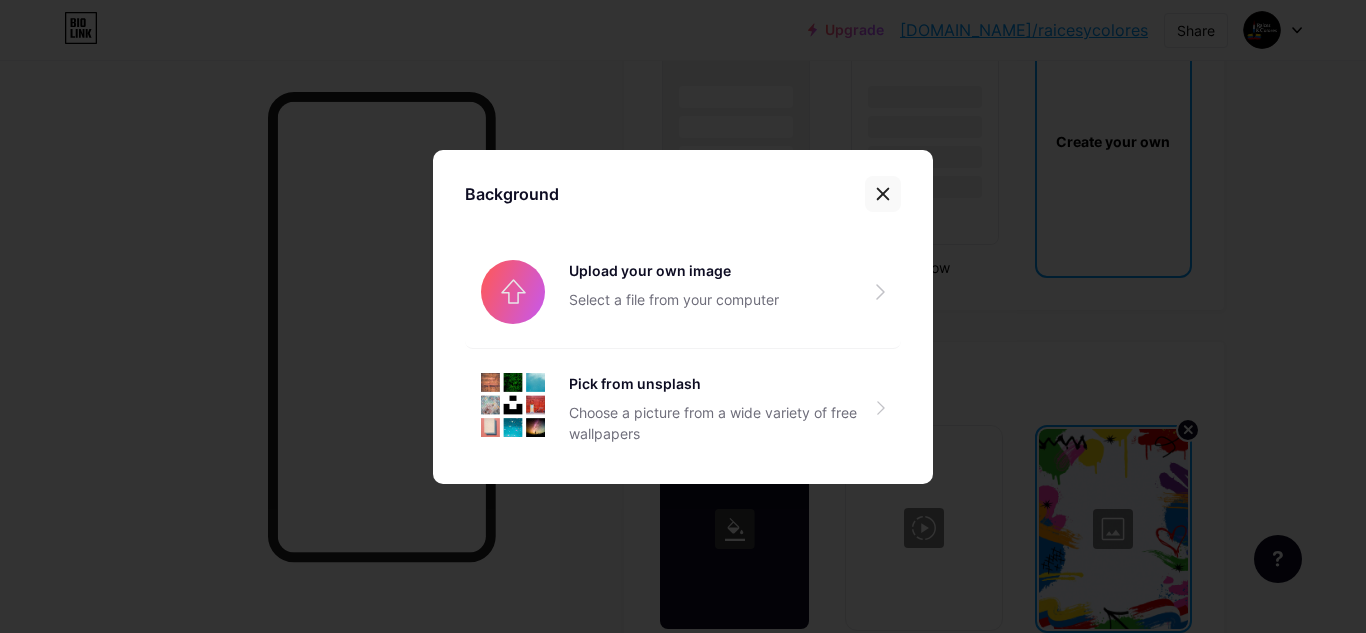 click 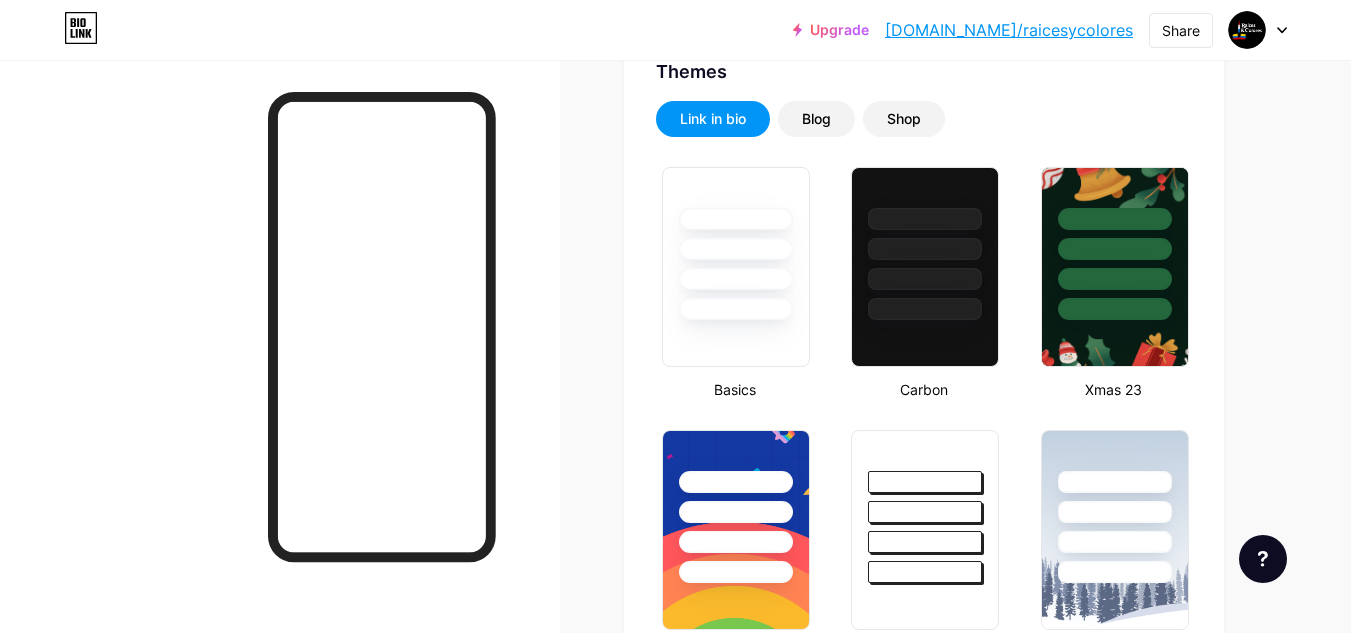 scroll, scrollTop: 437, scrollLeft: 0, axis: vertical 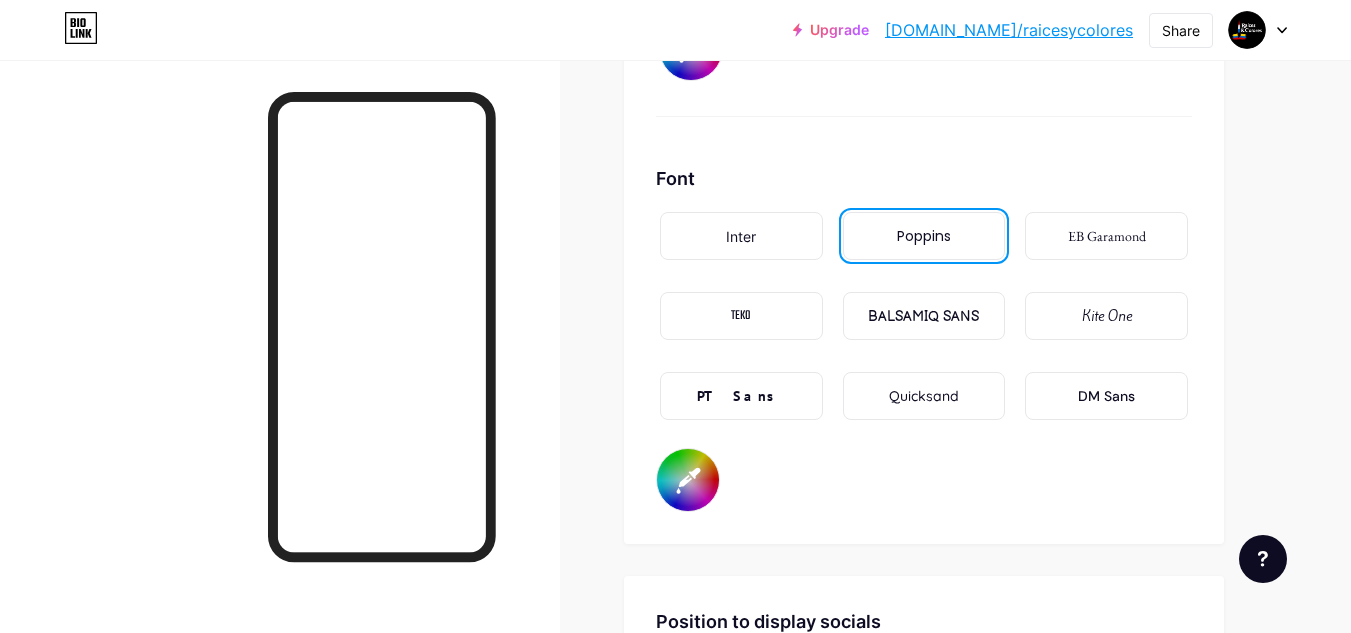 click on "Poppins" at bounding box center (924, 236) 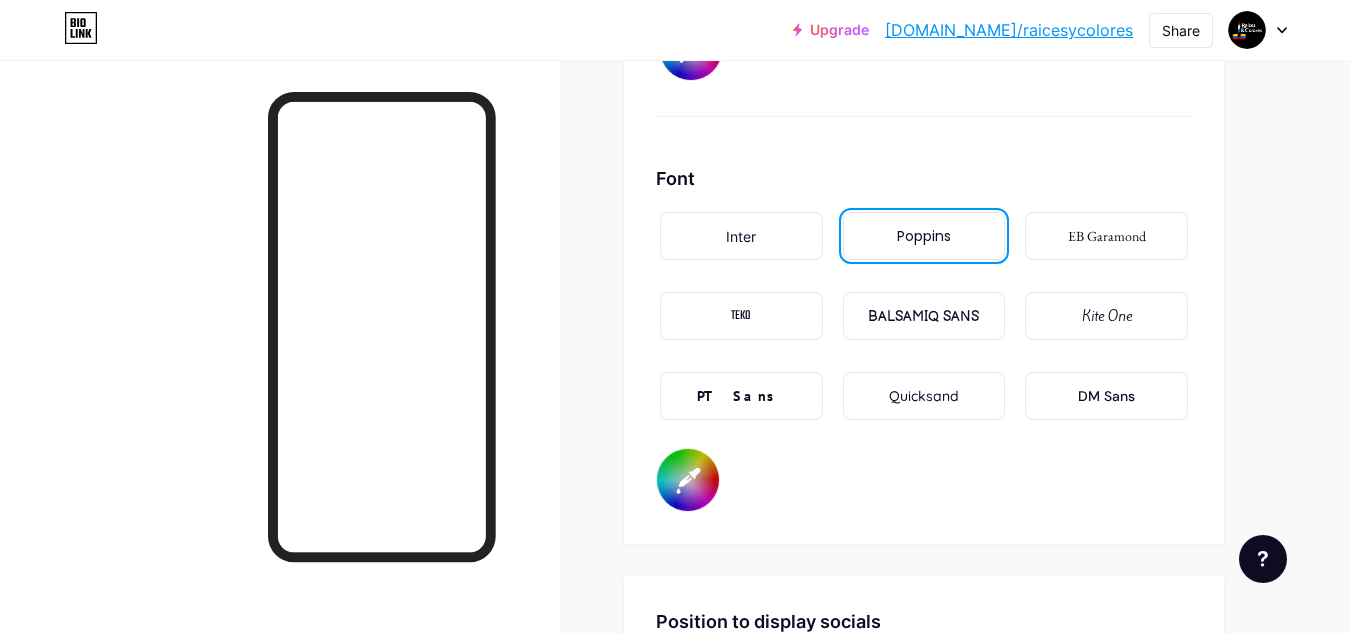 type on "#000000" 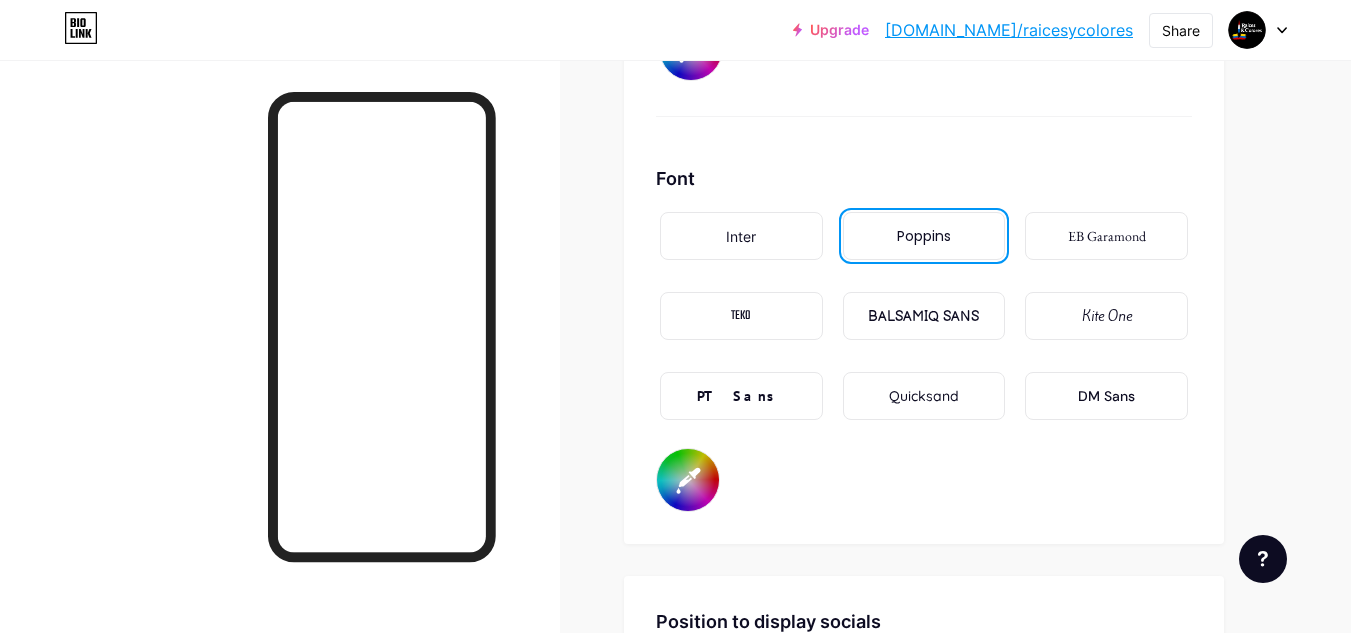 click on "Background         Color           Video                   Image           Button       #000000   Font   Inter Poppins EB Garamond TEKO BALSAMIQ SANS Kite One PT Sans Quicksand DM Sans     #000000   Changes saved" at bounding box center (924, -29) 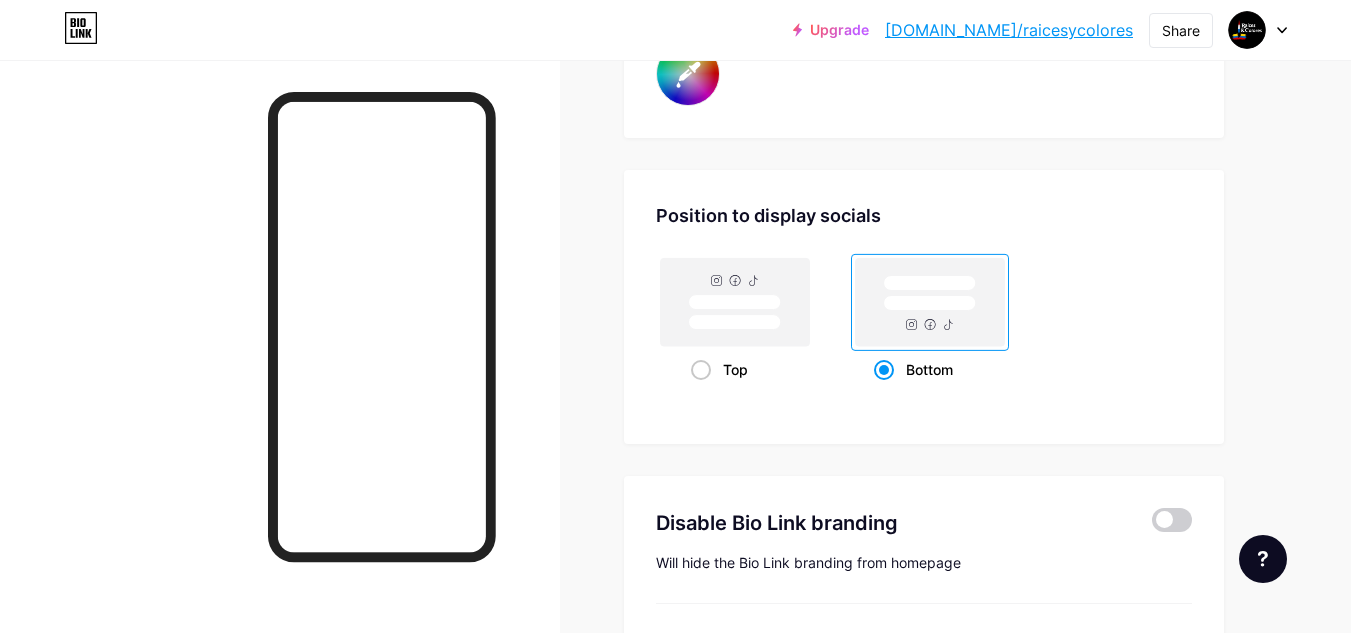scroll, scrollTop: 3728, scrollLeft: 0, axis: vertical 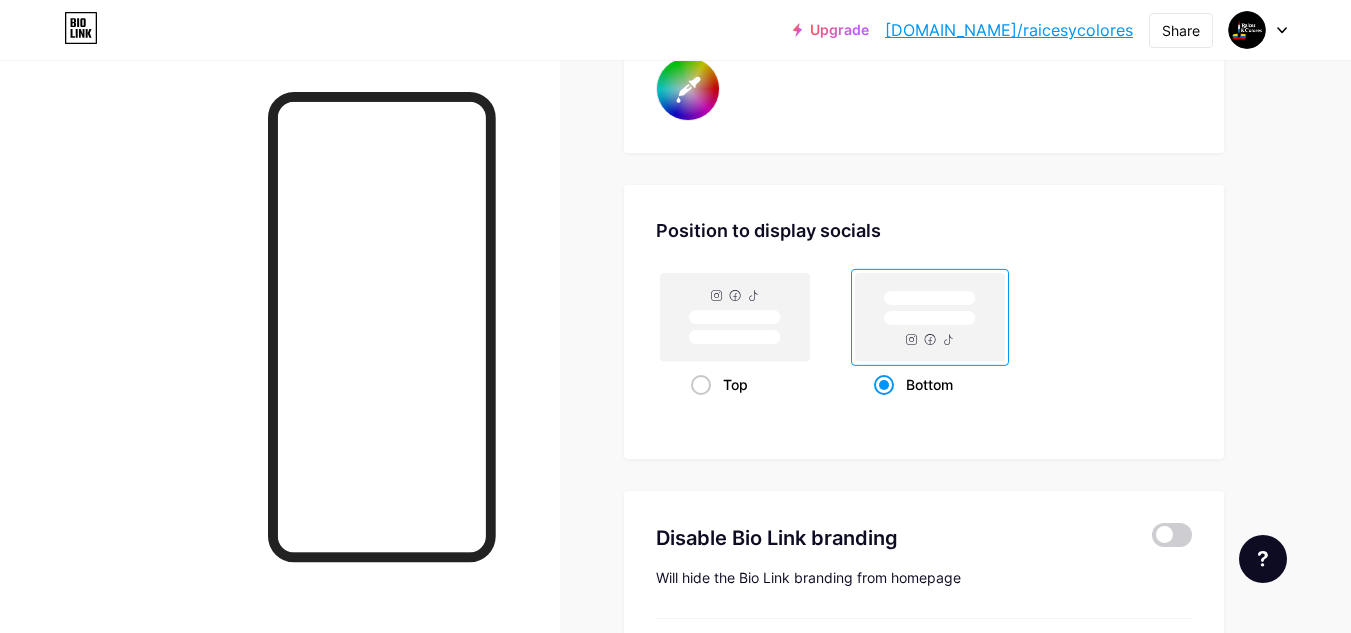 click 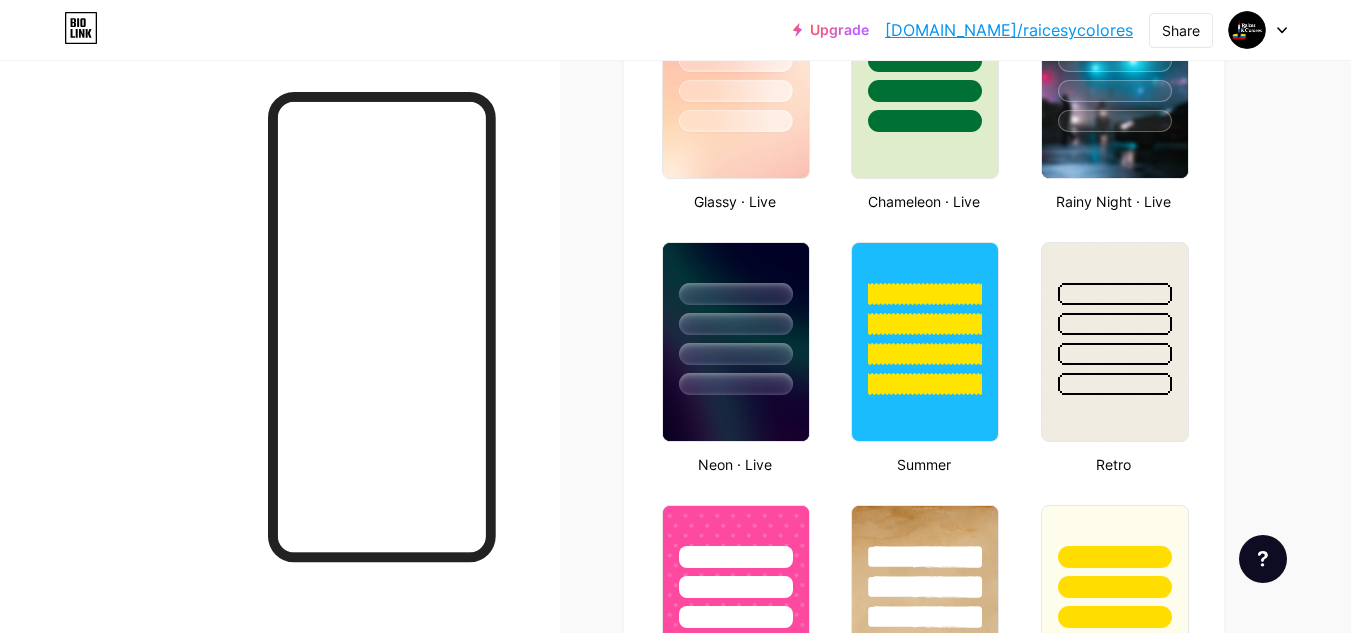 scroll, scrollTop: 624, scrollLeft: 0, axis: vertical 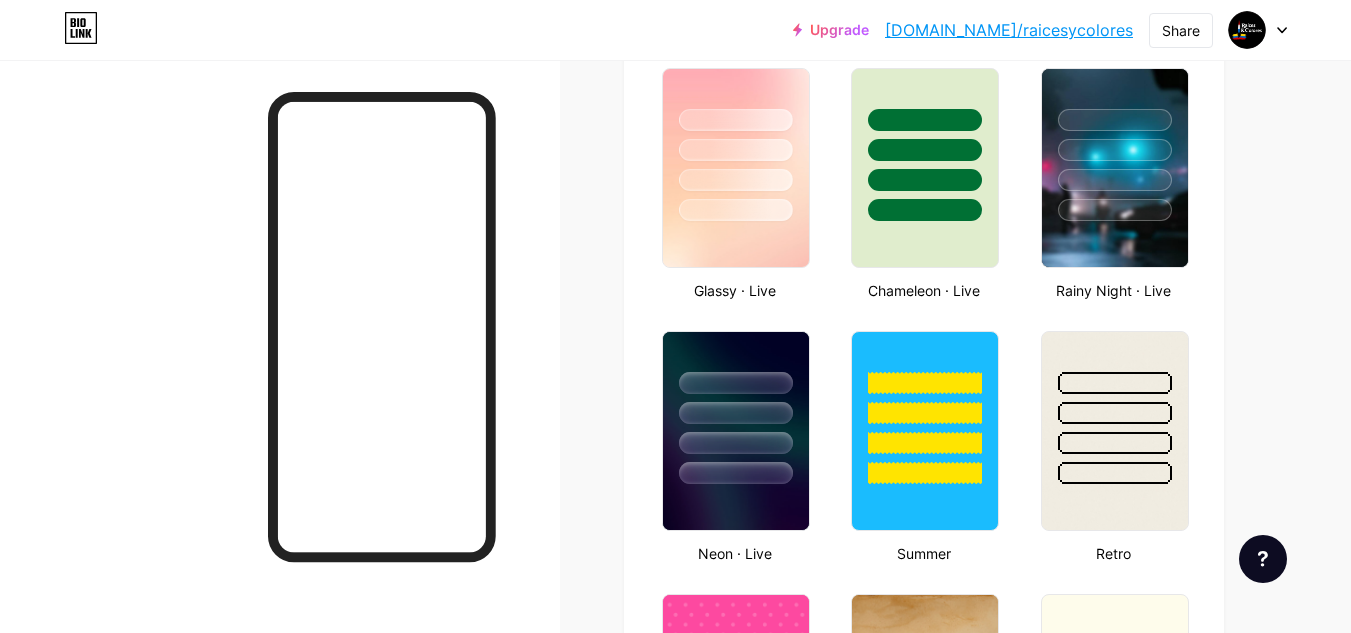 type on "#0d0c0c" 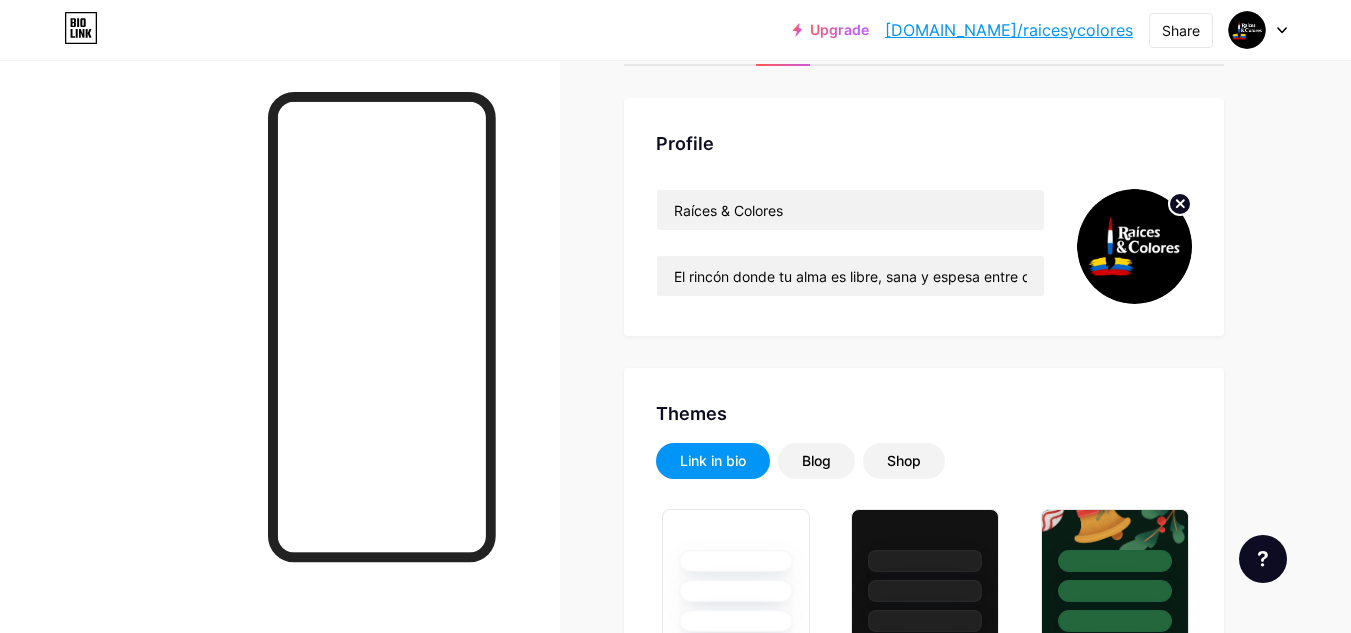 scroll, scrollTop: 0, scrollLeft: 0, axis: both 